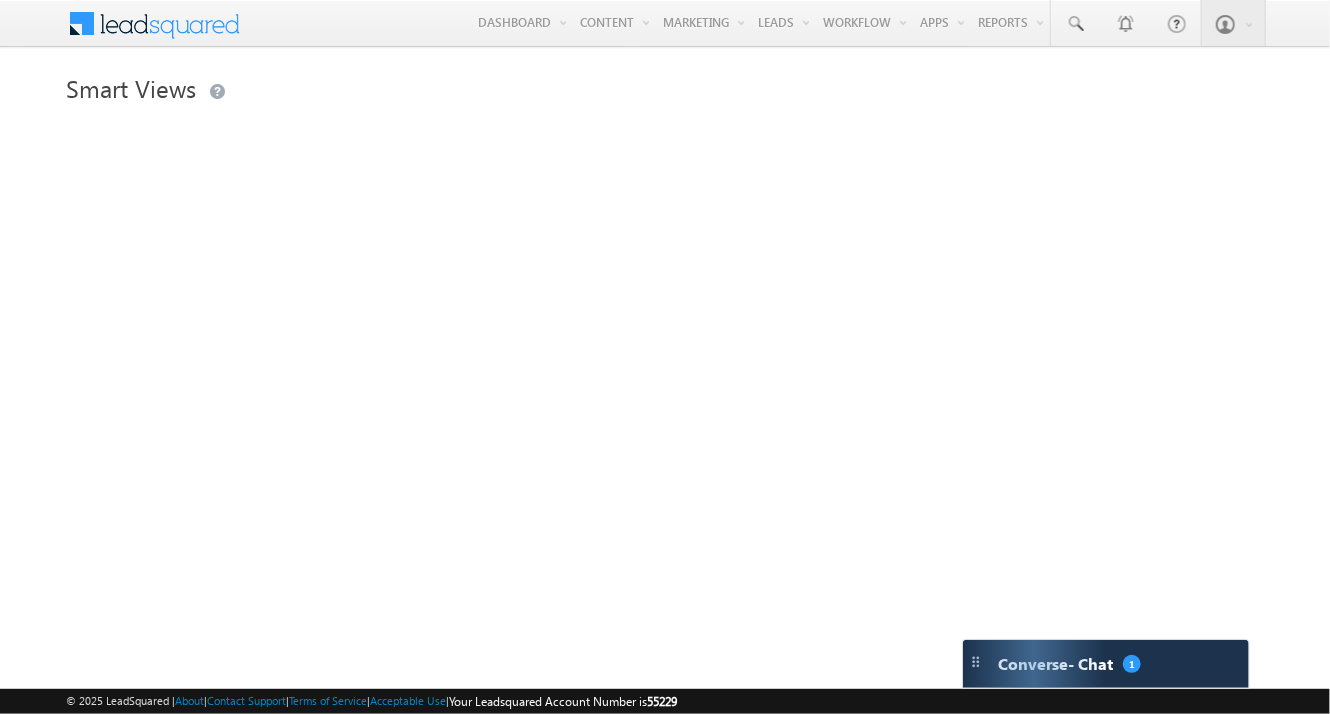scroll, scrollTop: 0, scrollLeft: 0, axis: both 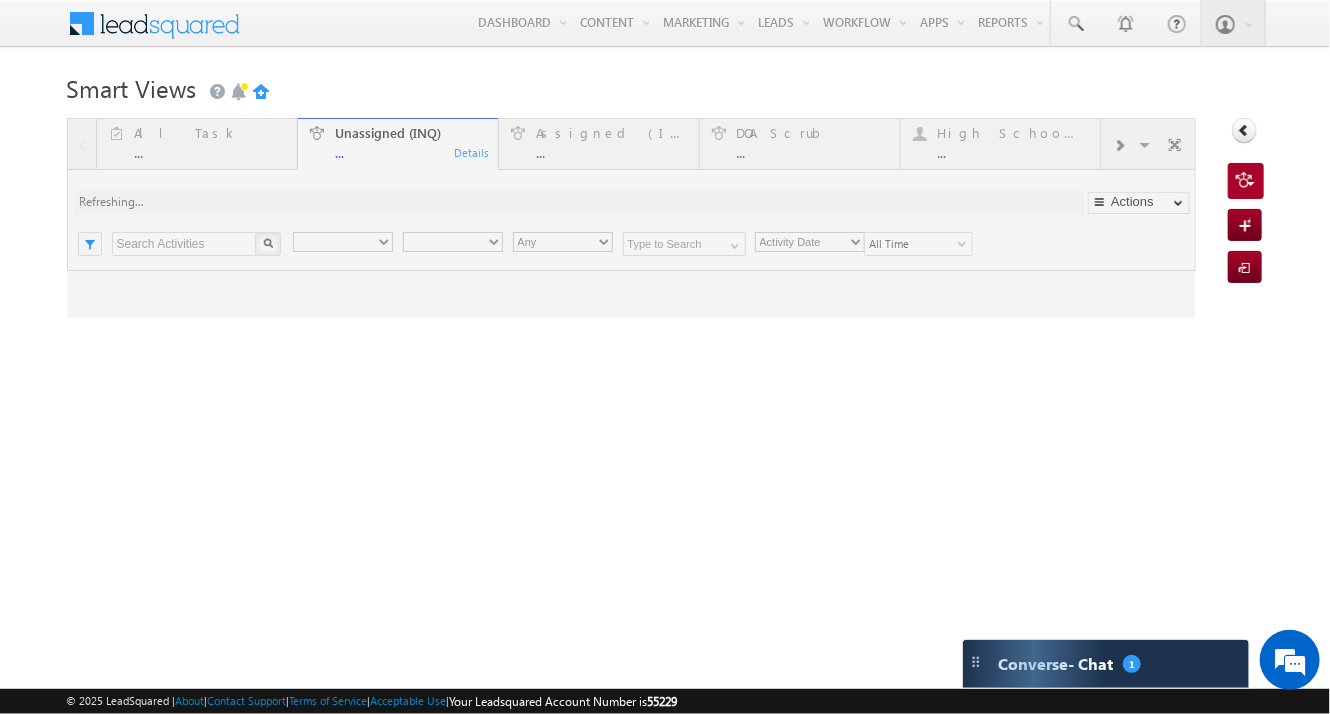 type on "Any Owner" 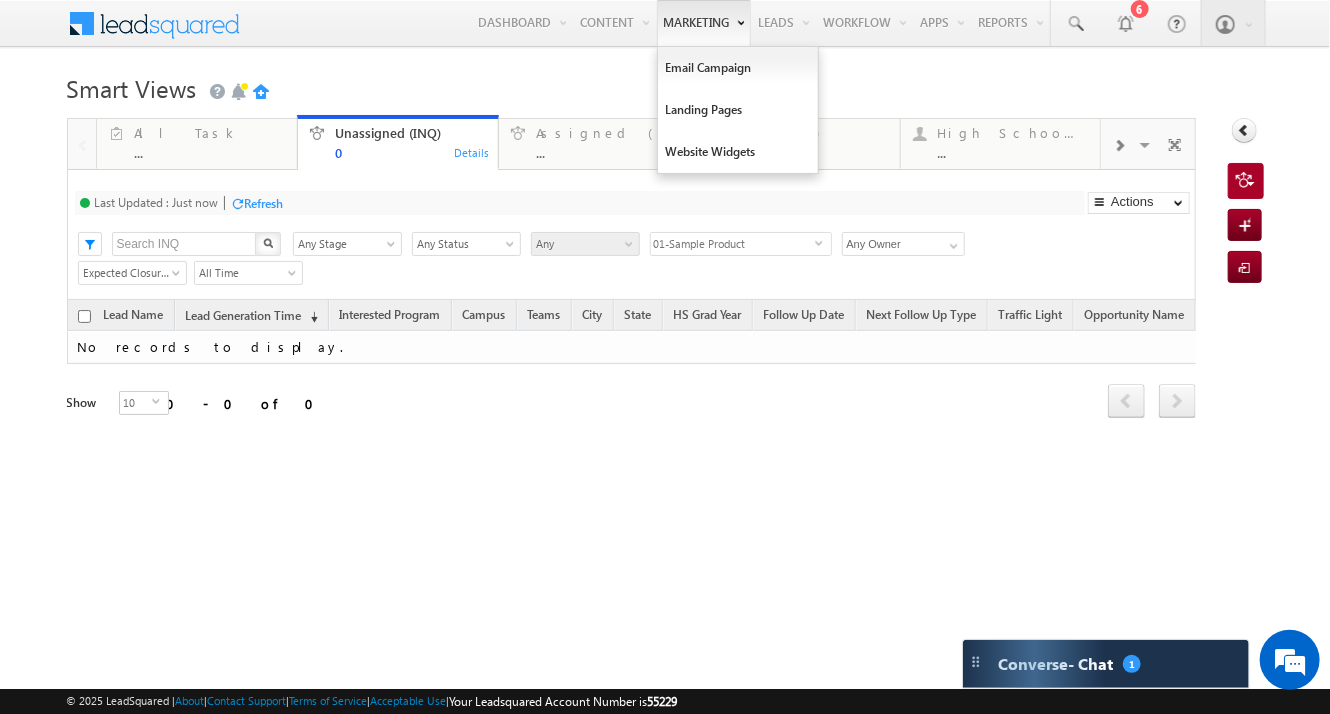 scroll, scrollTop: 0, scrollLeft: 0, axis: both 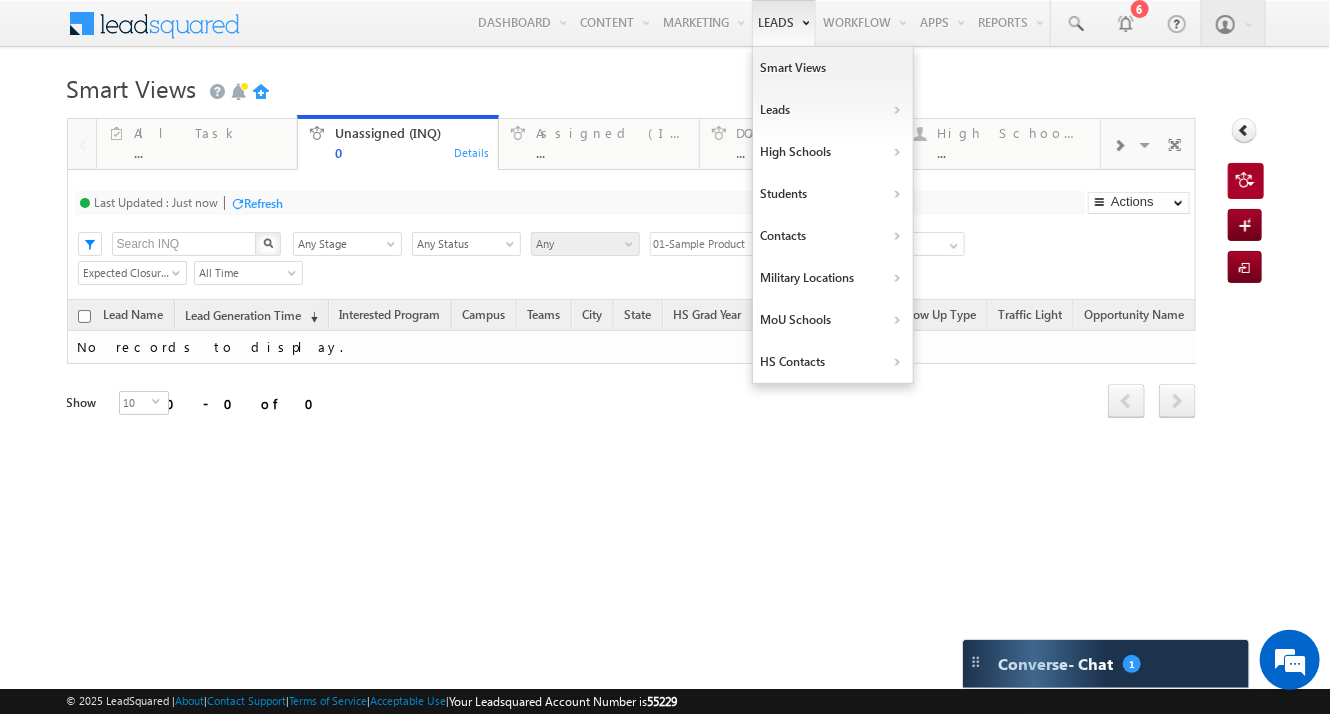 click on "Leads" at bounding box center (784, 23) 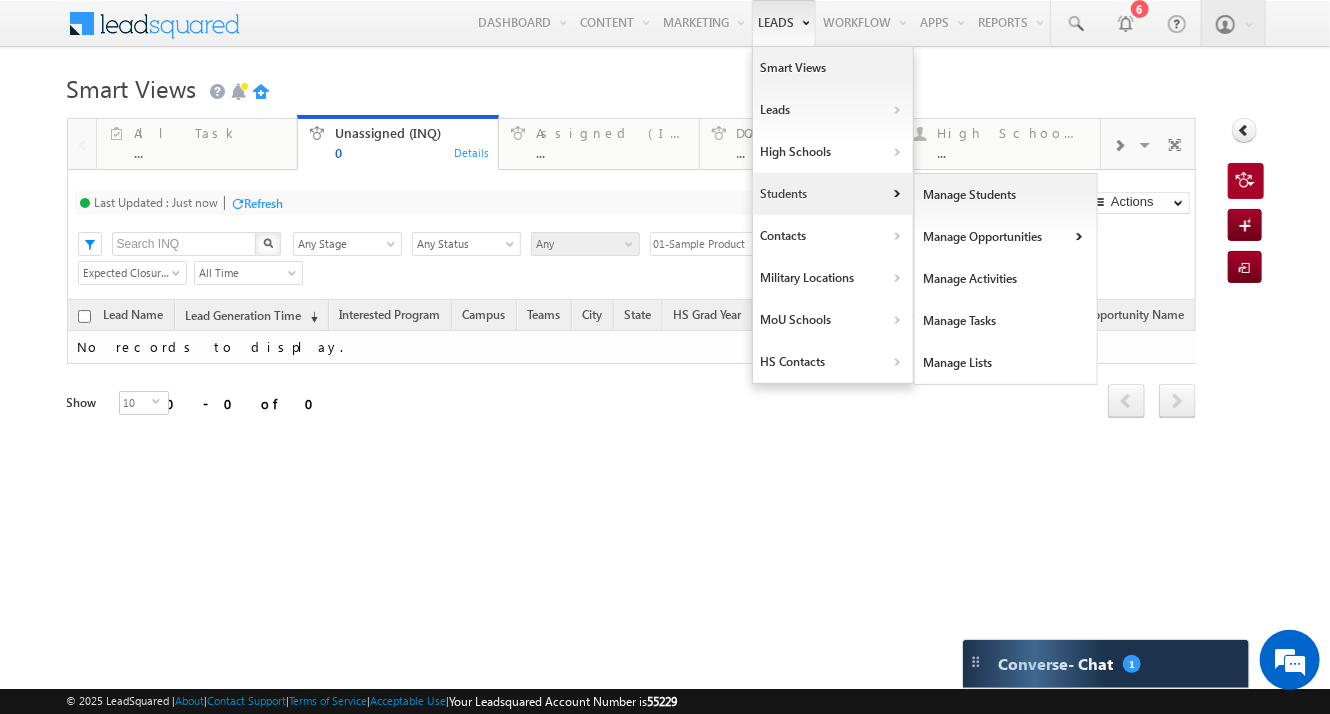 click on "Students" at bounding box center [833, 194] 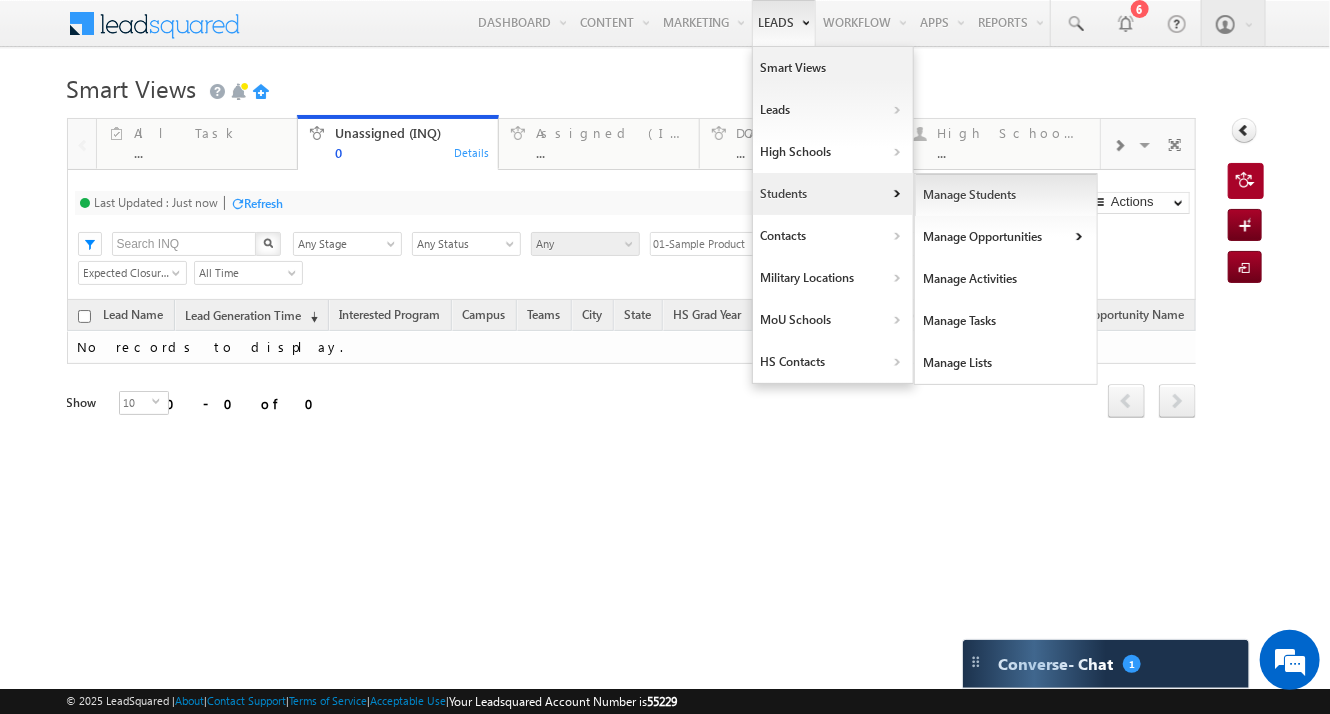 click on "Manage Students" at bounding box center (1006, 195) 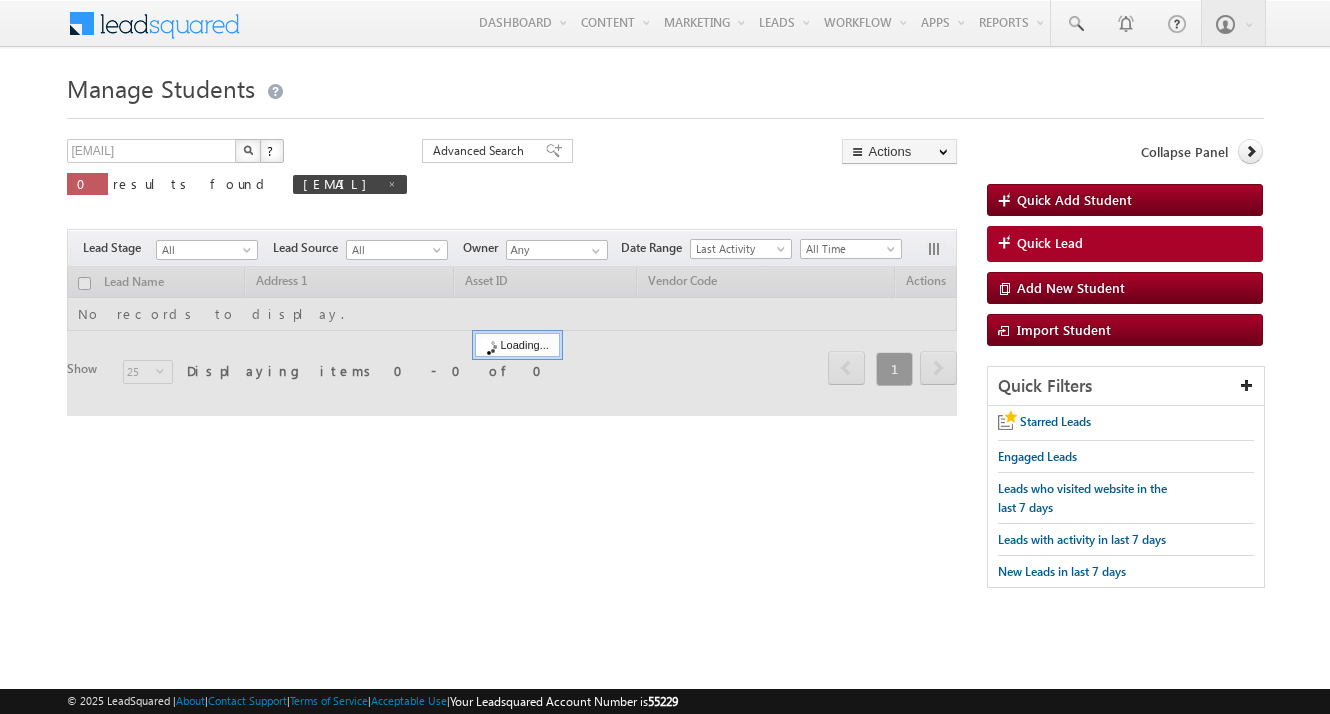 scroll, scrollTop: 0, scrollLeft: 0, axis: both 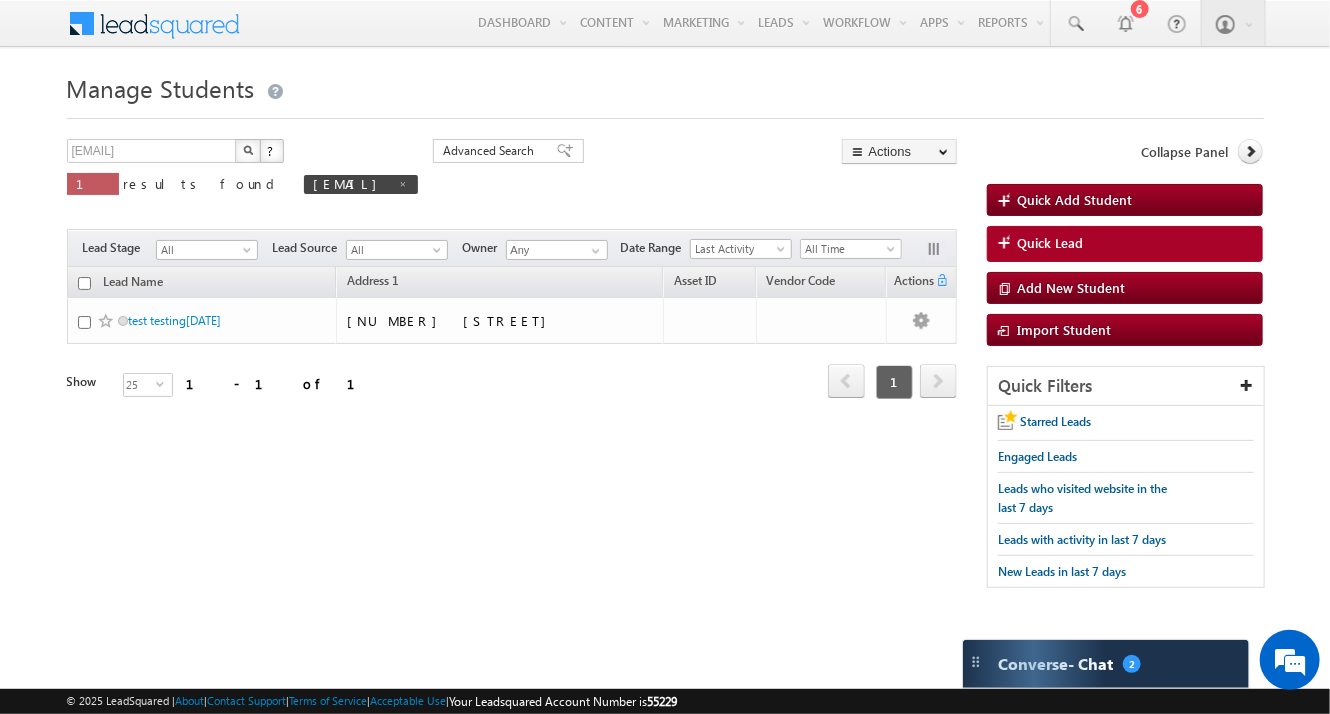 drag, startPoint x: 705, startPoint y: 610, endPoint x: 918, endPoint y: 592, distance: 213.75922 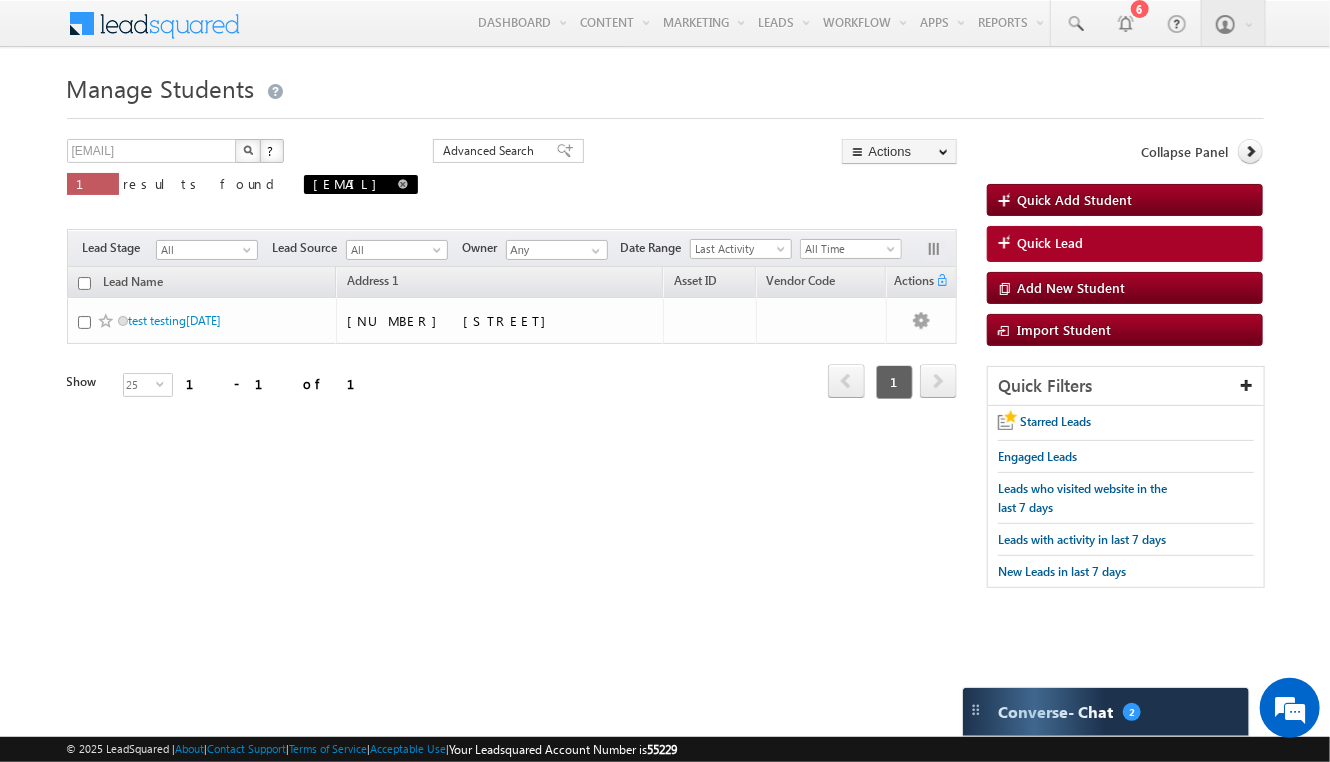 click at bounding box center (403, 184) 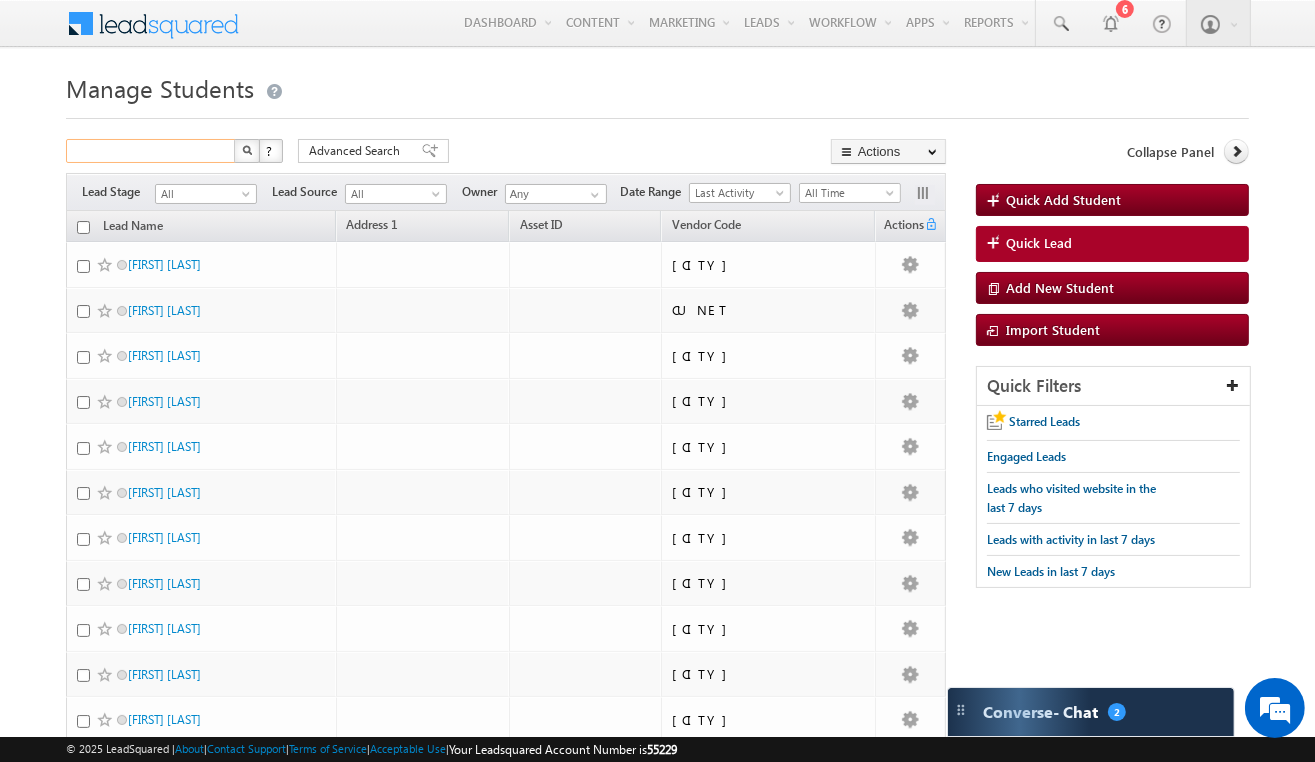 click at bounding box center (151, 151) 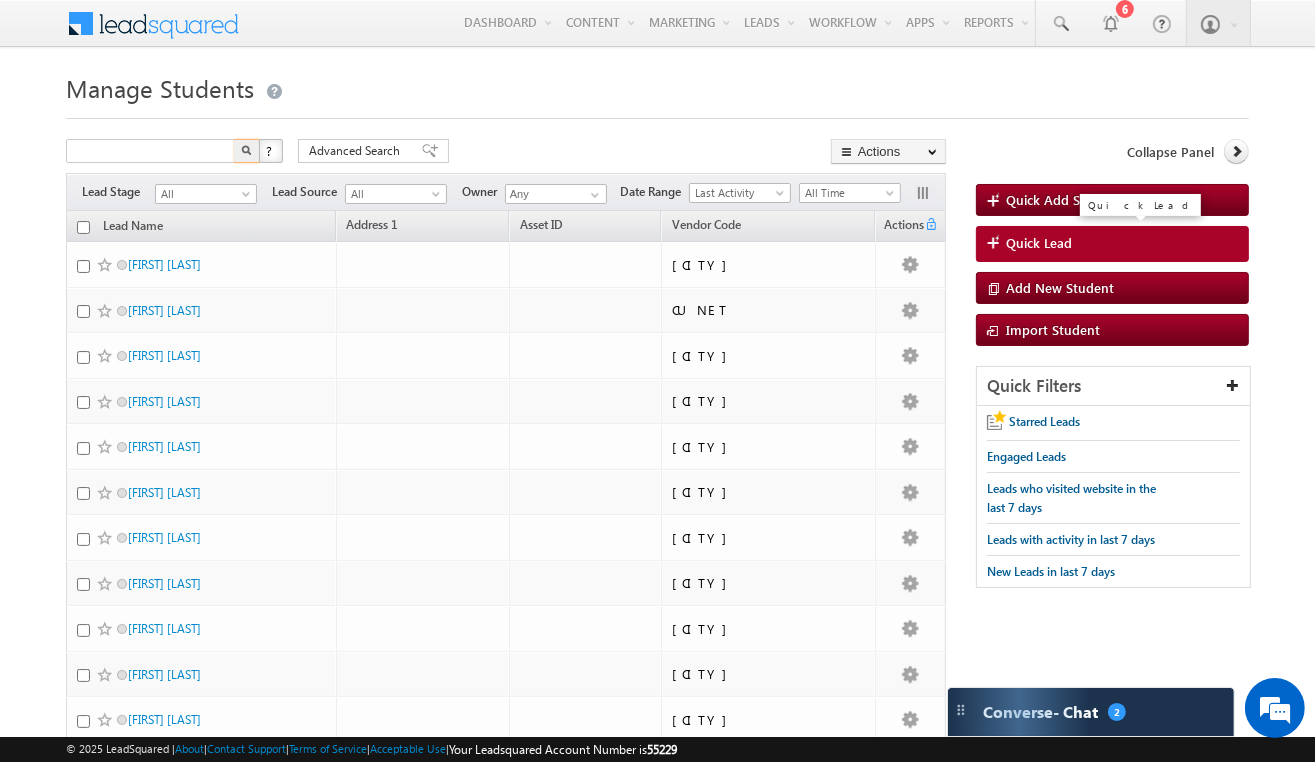 type on "Search Leads" 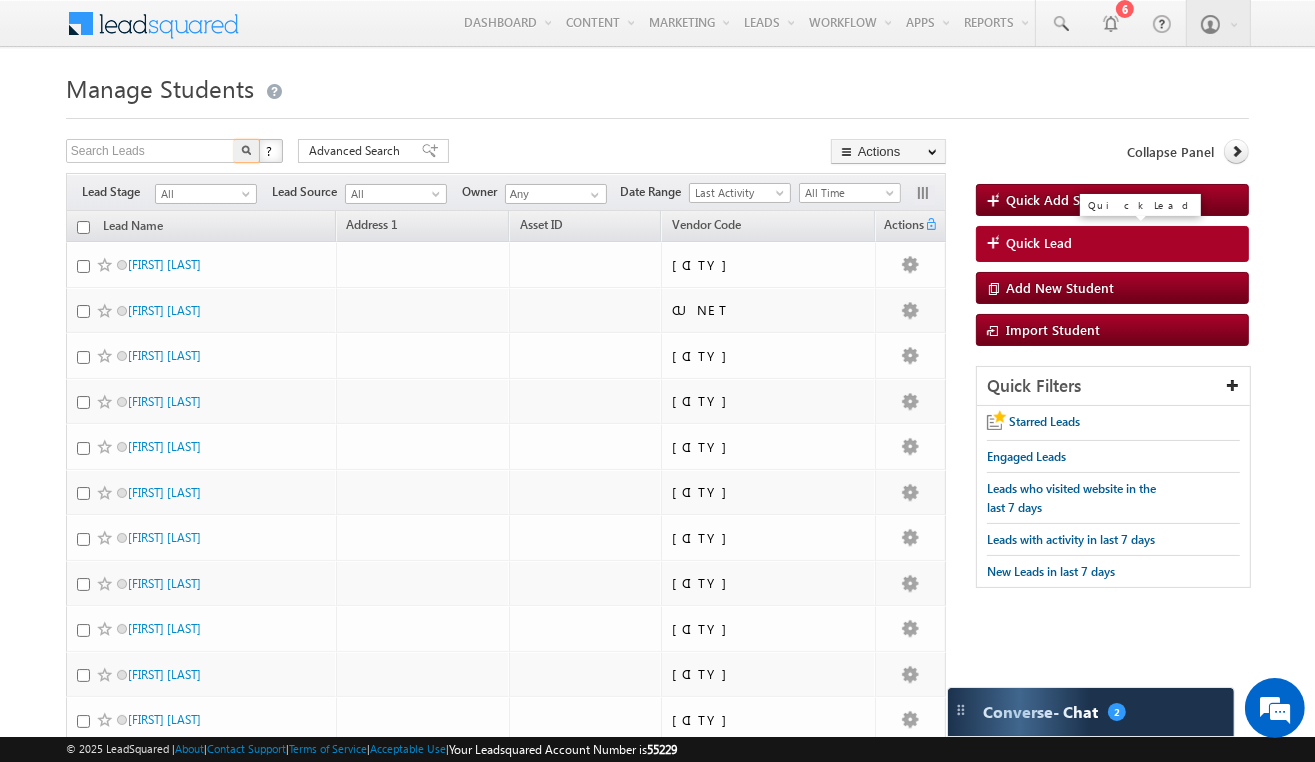 click on "Quick Lead" at bounding box center (1039, 243) 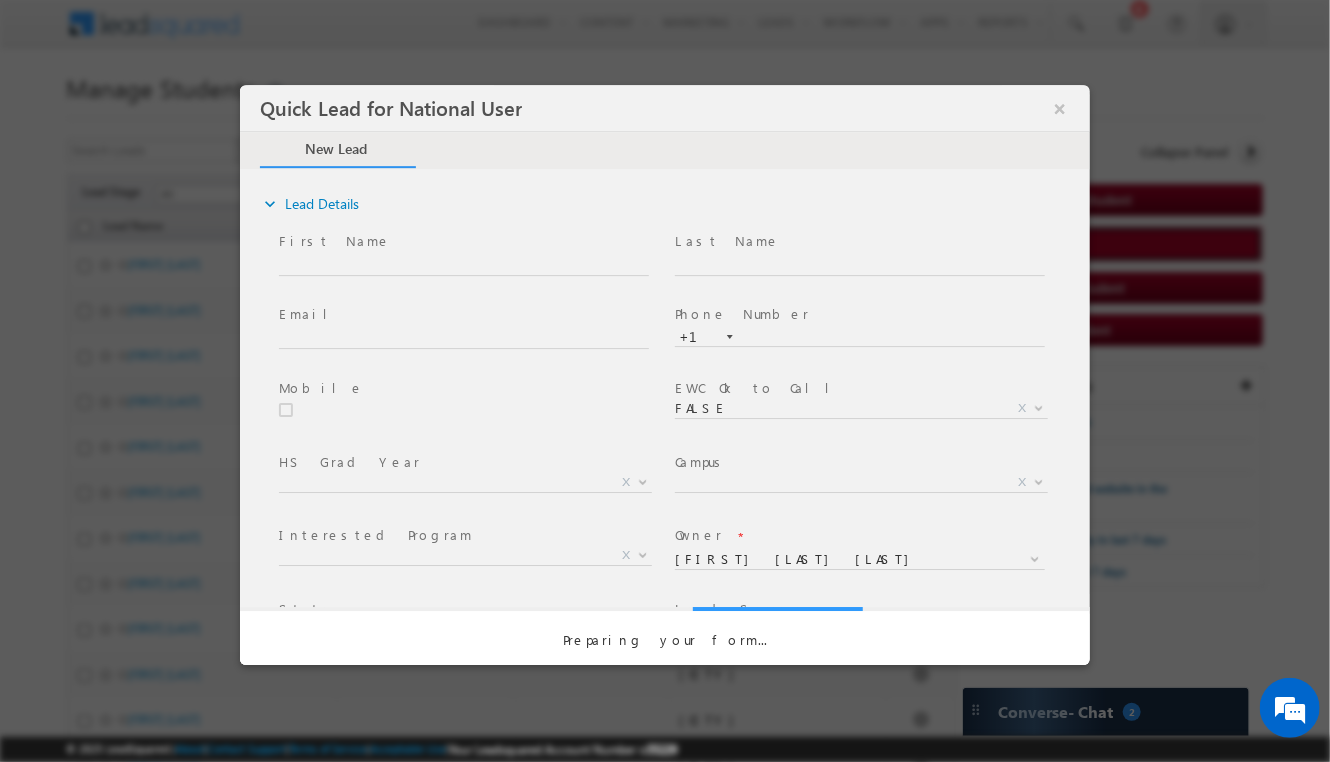 scroll, scrollTop: 0, scrollLeft: 0, axis: both 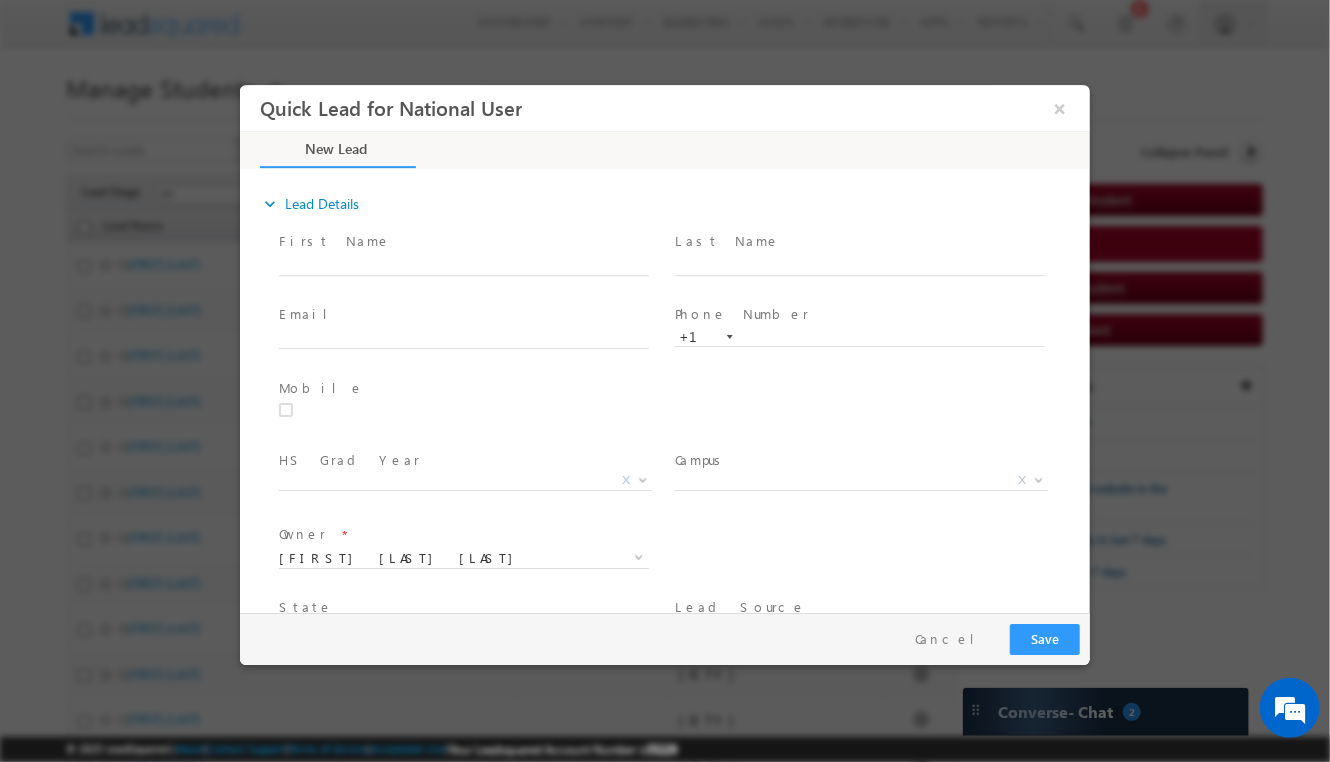 click on "First Name
*" at bounding box center (462, 242) 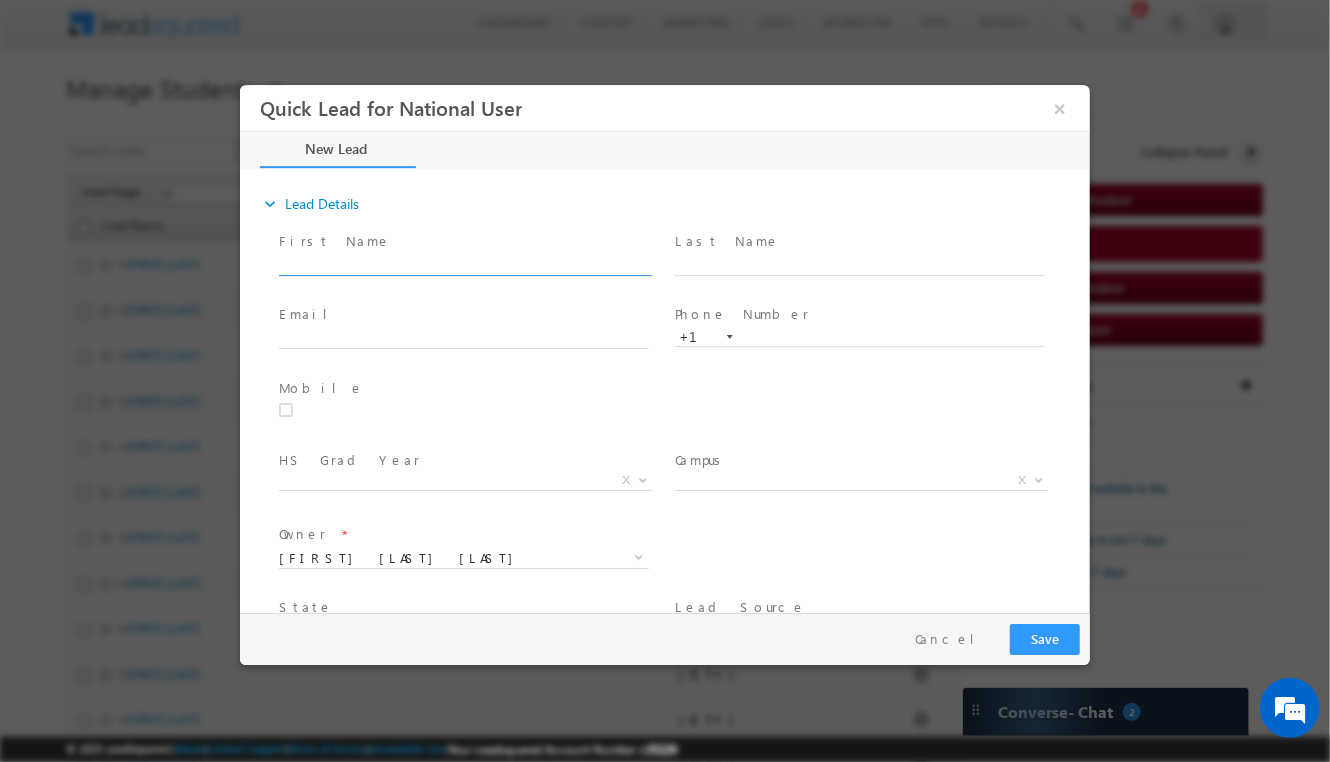 click at bounding box center [463, 266] 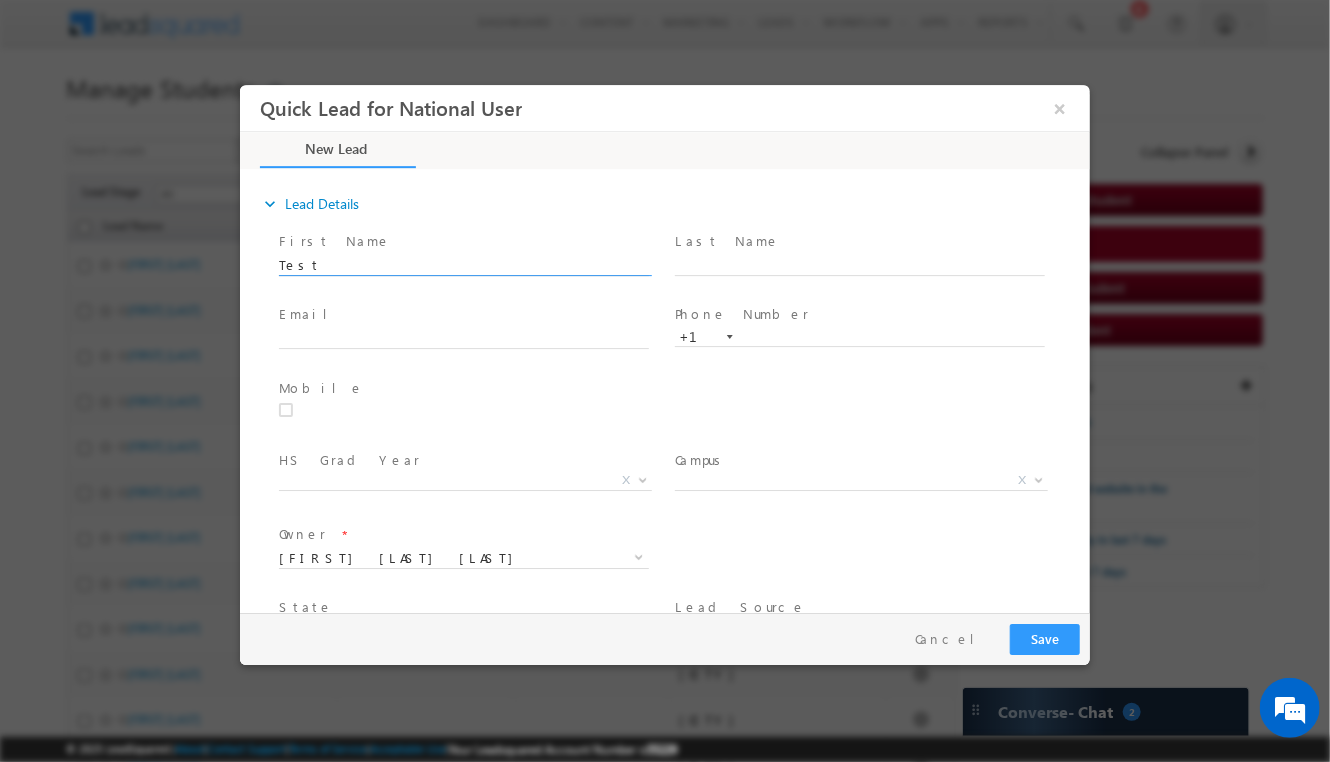 type on "Test" 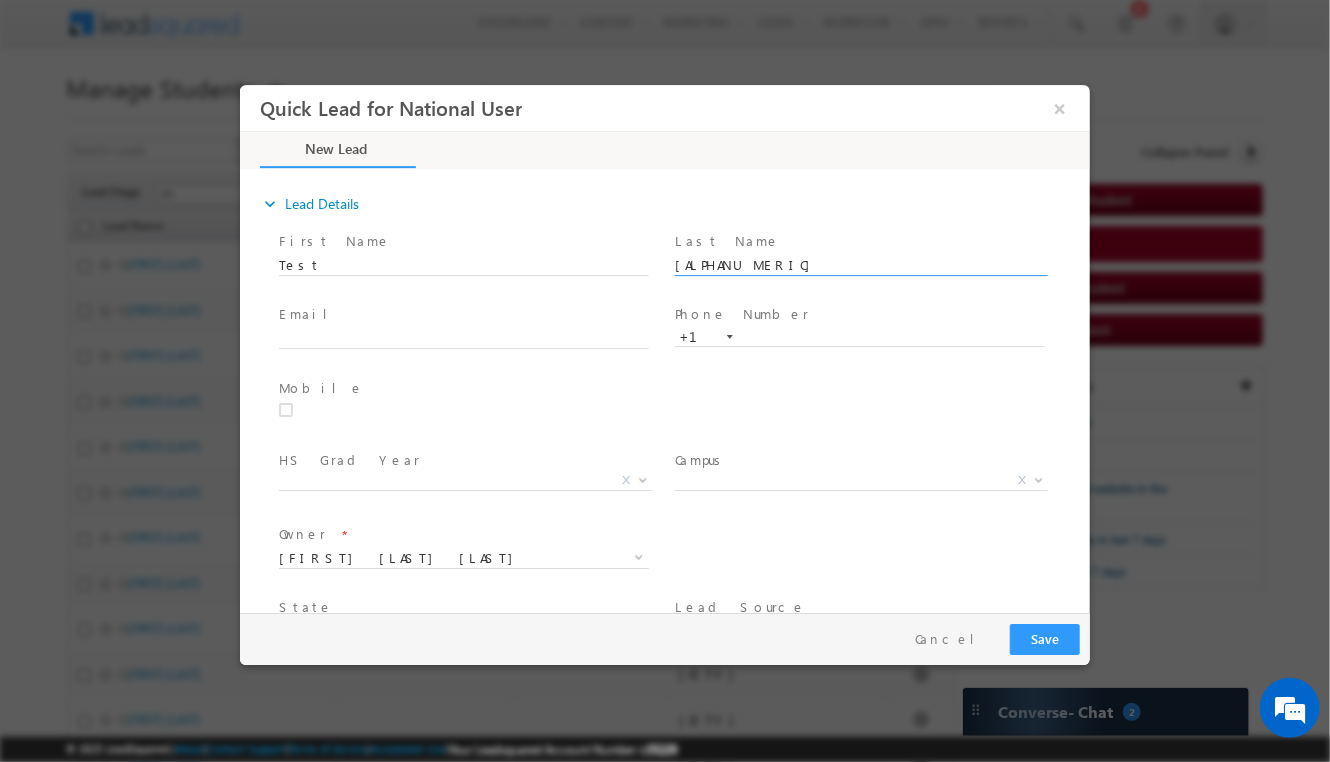 type on "[ALPHANUMERIC]" 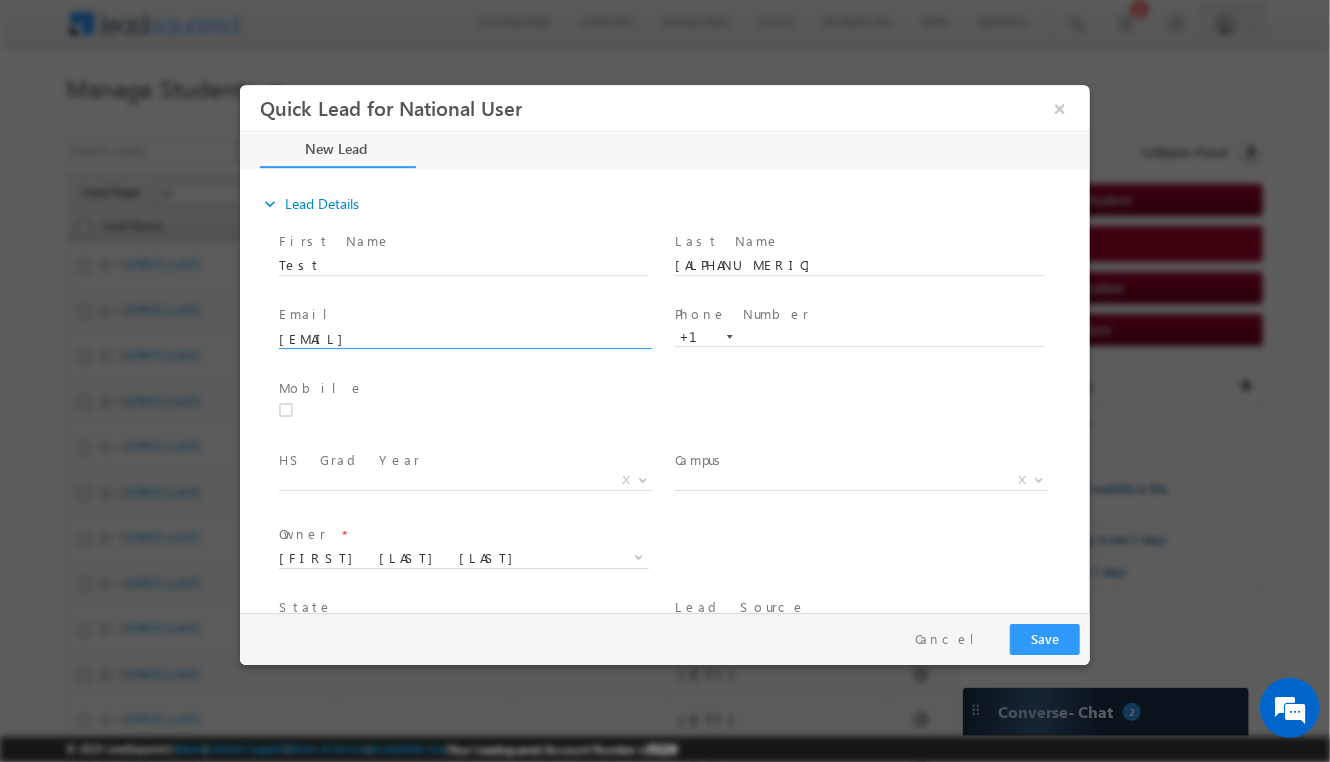 type on "[EMAIL]" 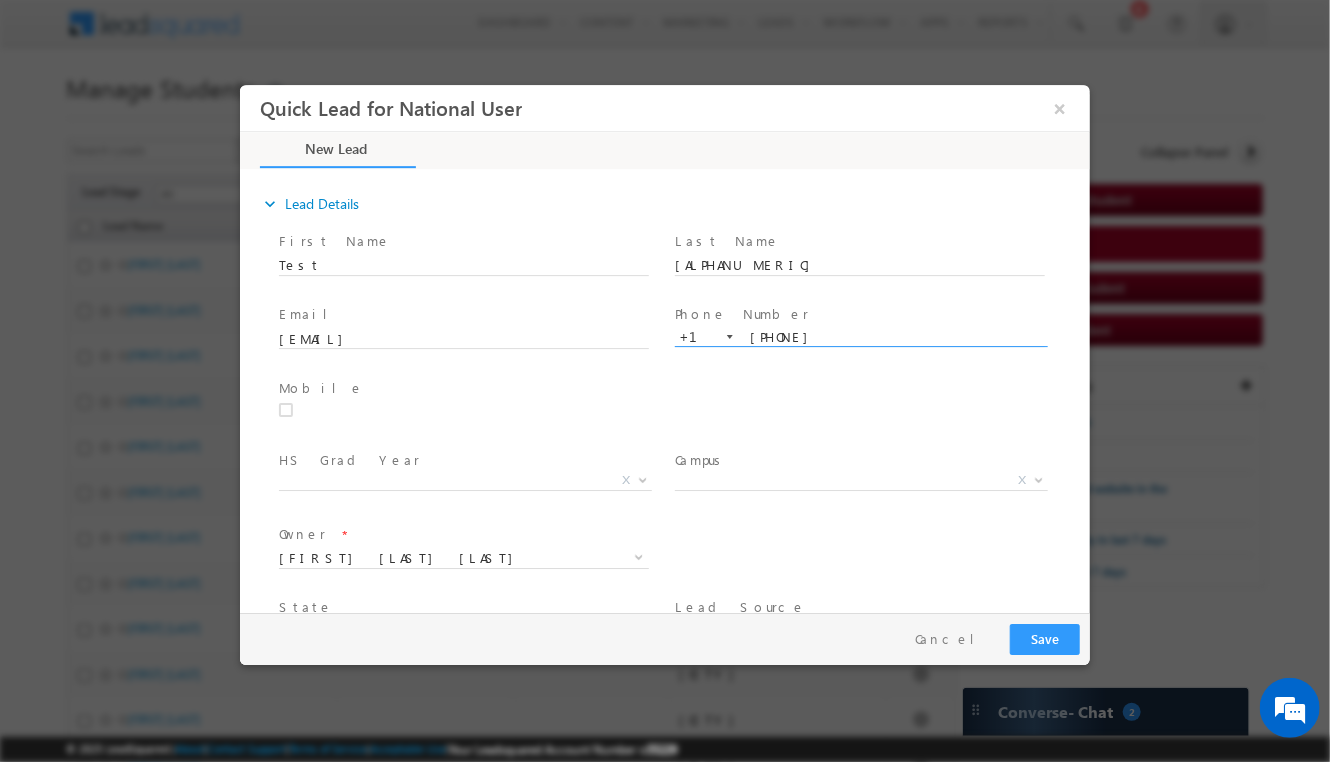 type on "[PHONE]" 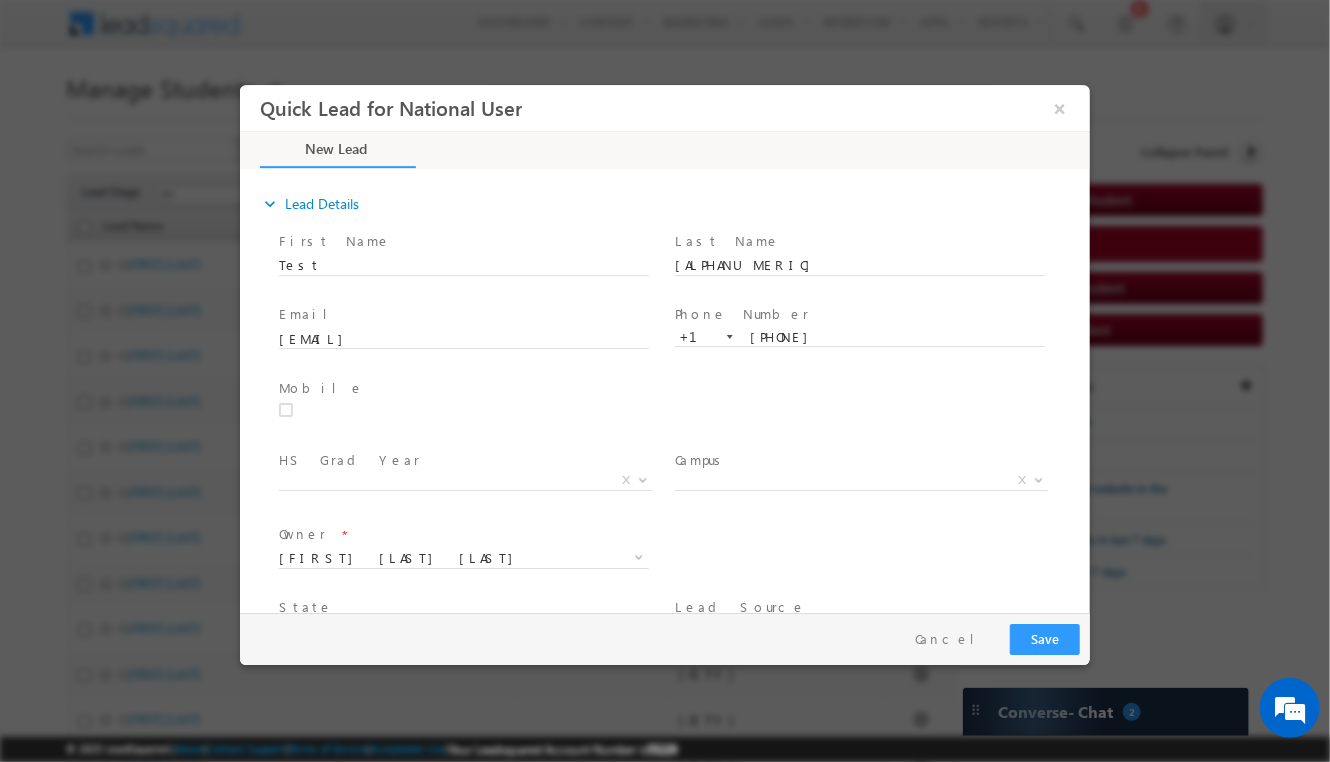 click at bounding box center (293, 410) 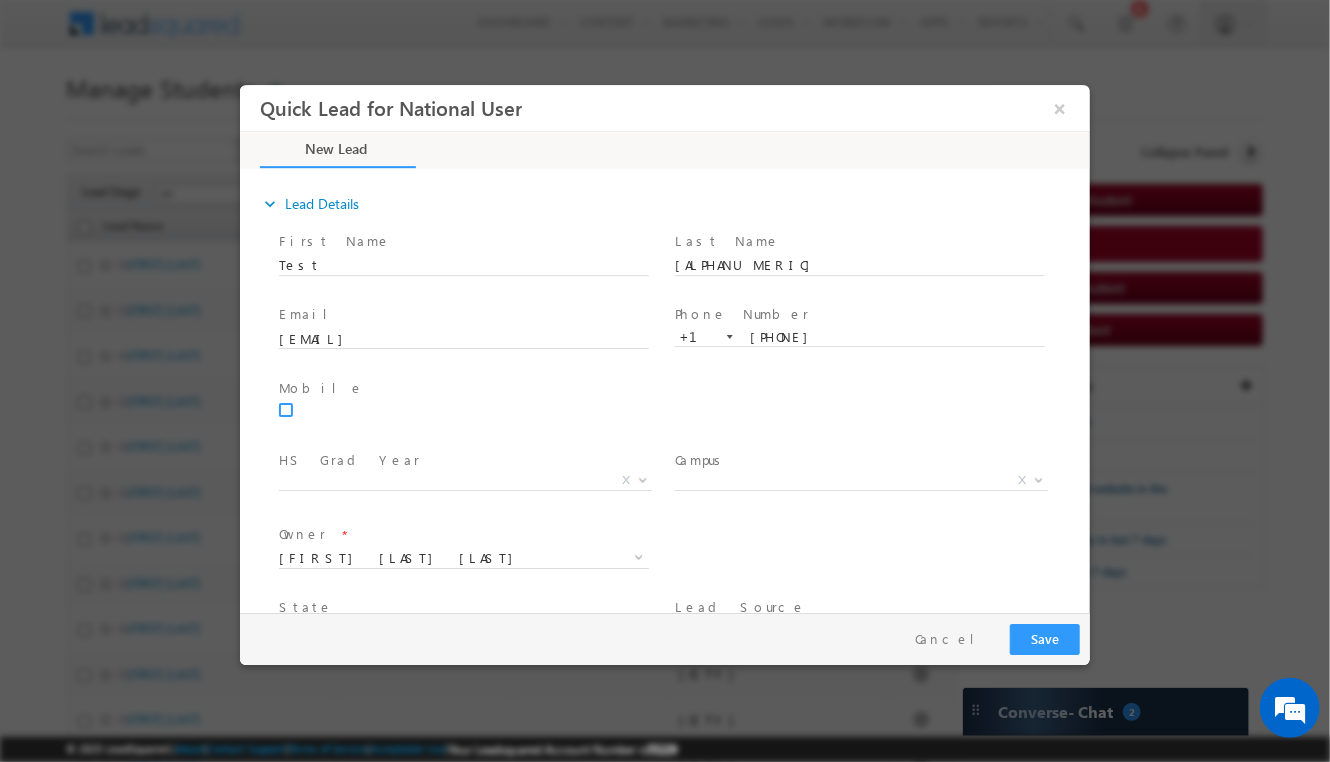 click at bounding box center (-9537, 411) 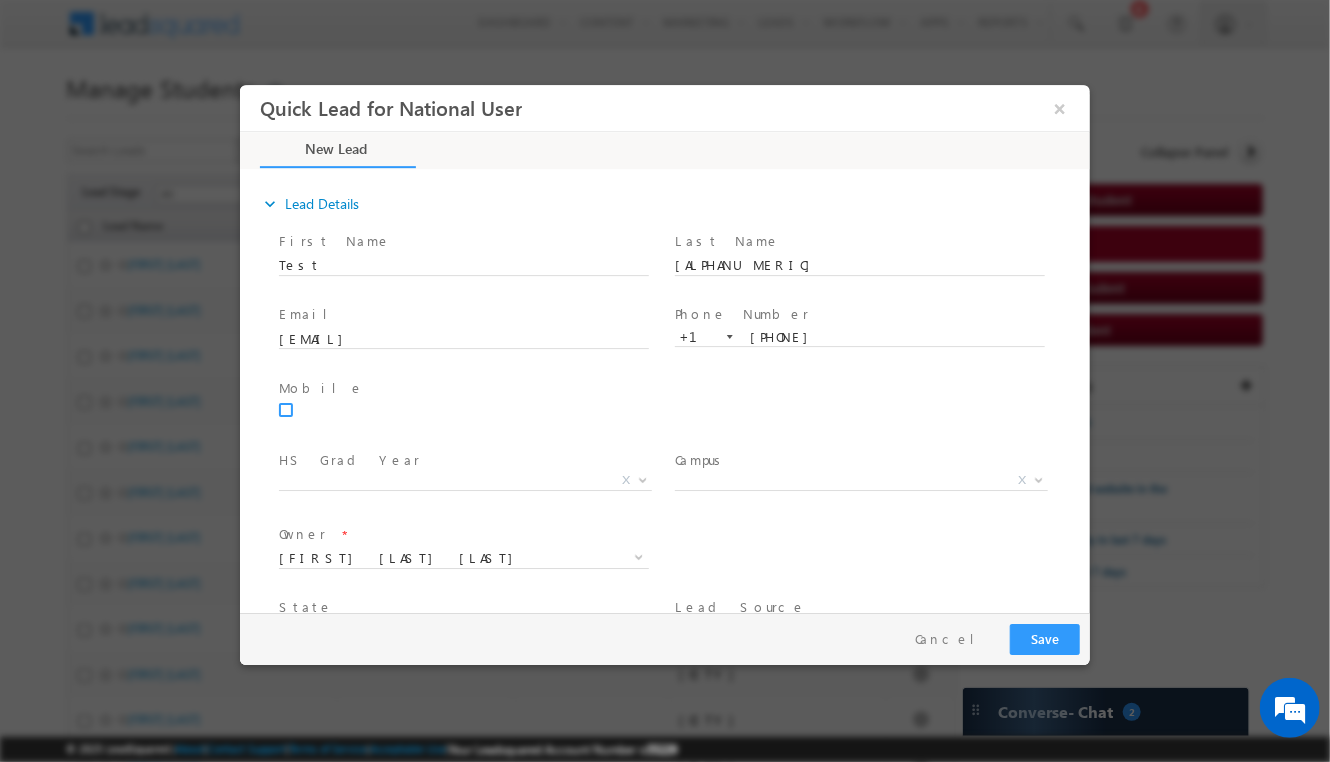 checkbox on "true" 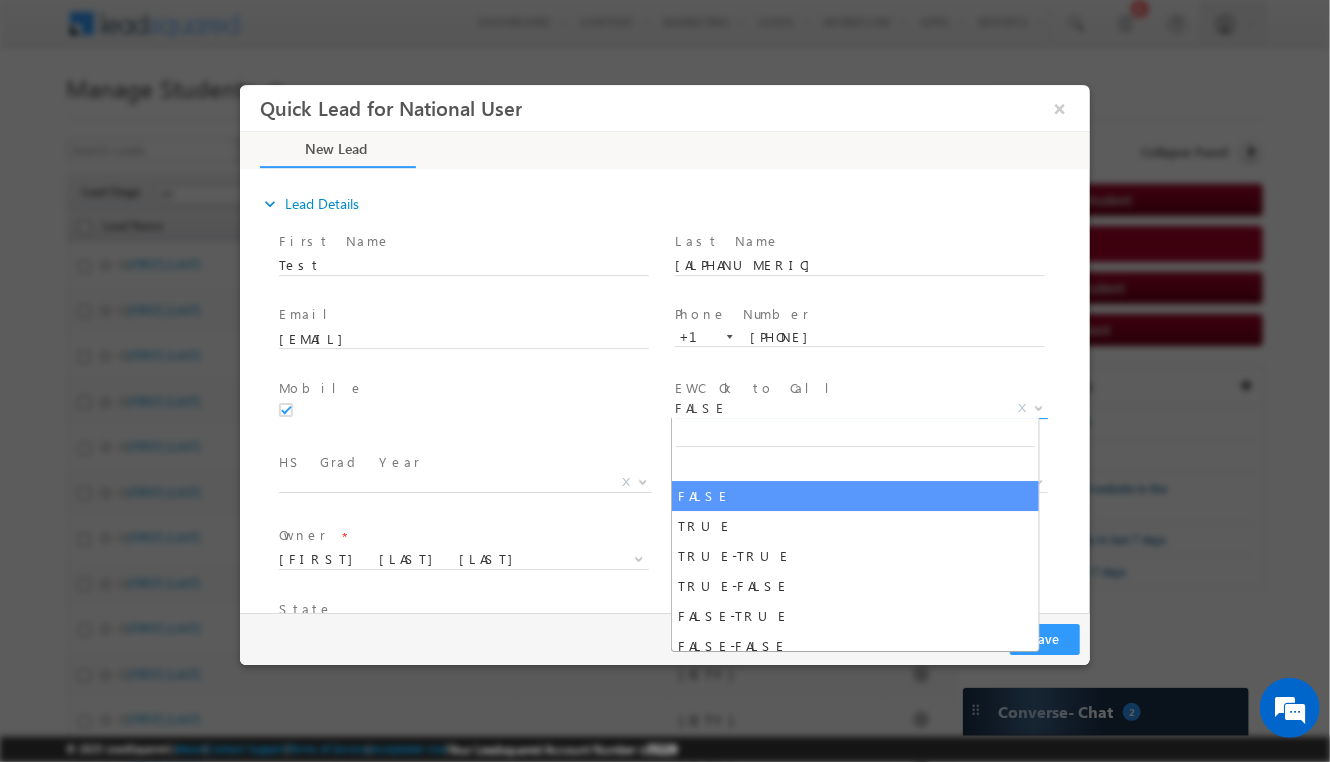click on "FALSE" at bounding box center [836, 408] 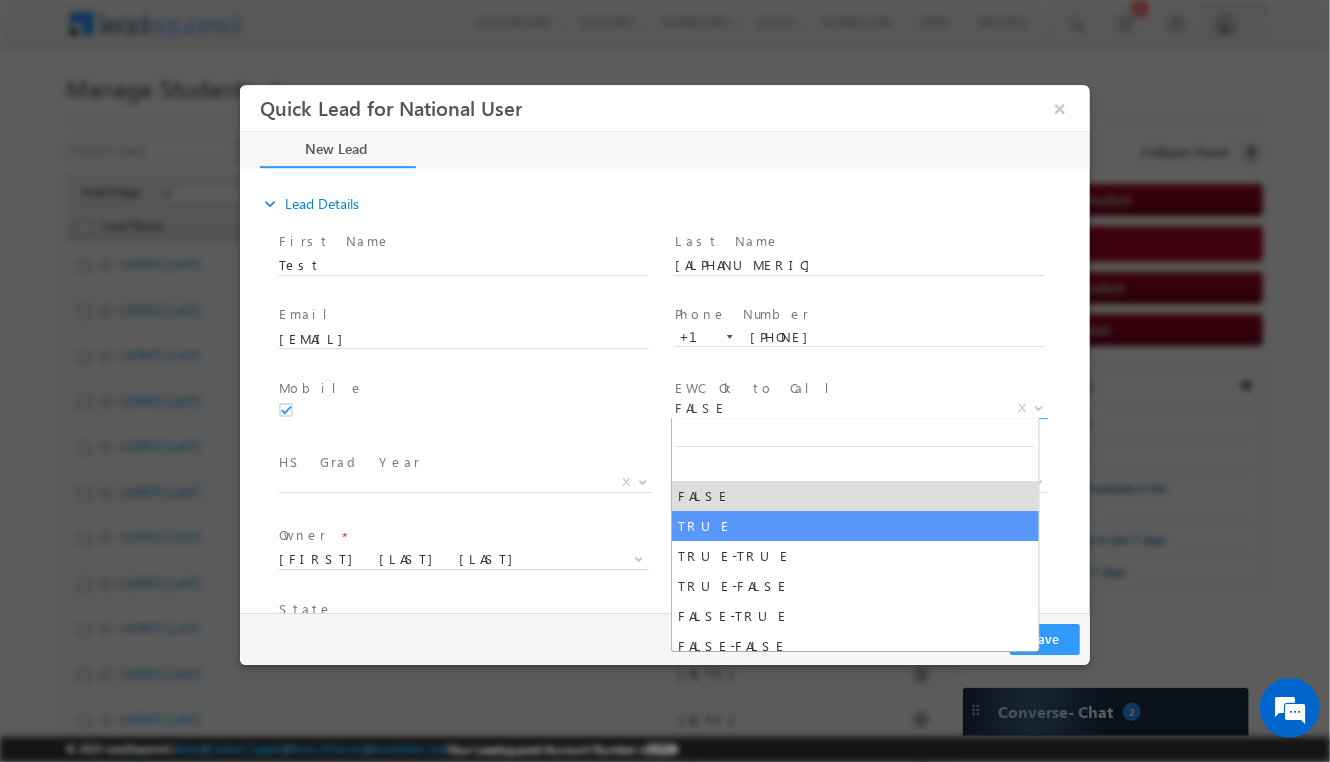 select on "TRUE" 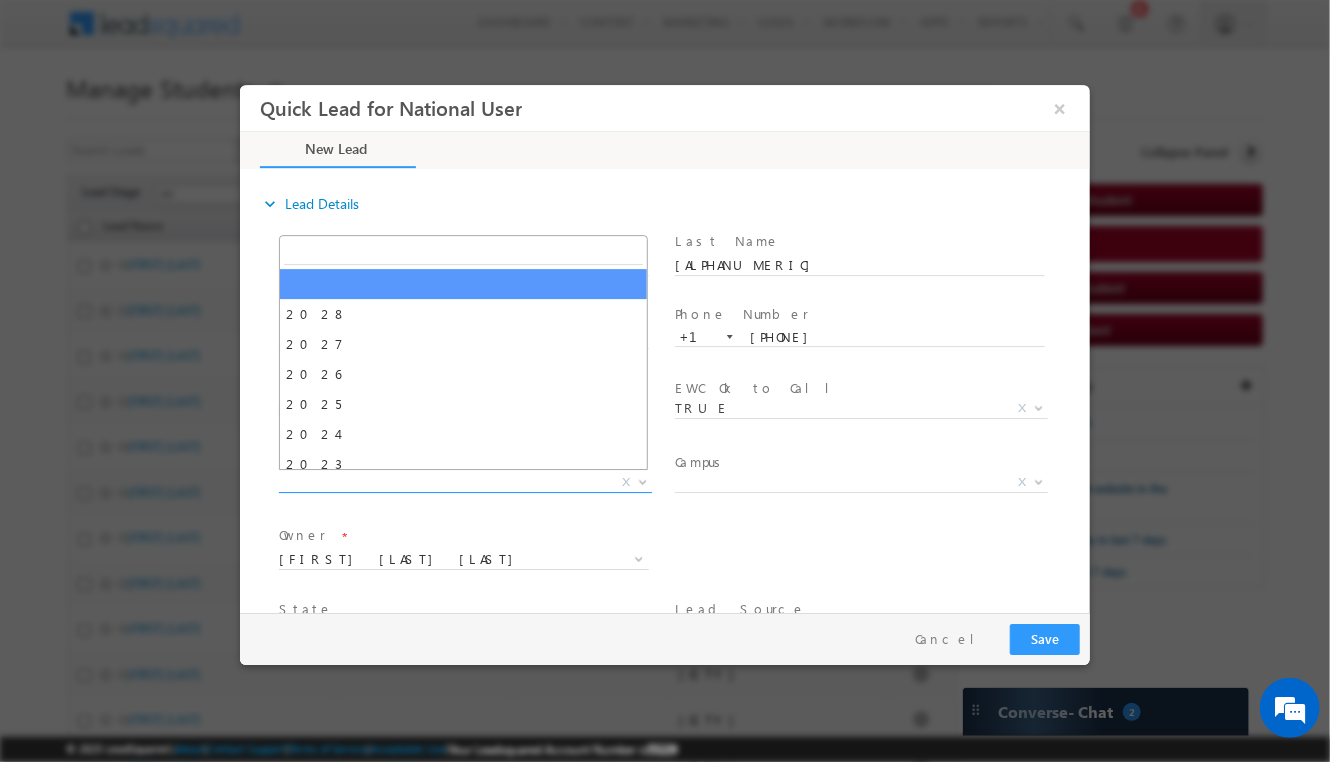 click on "X" at bounding box center (464, 483) 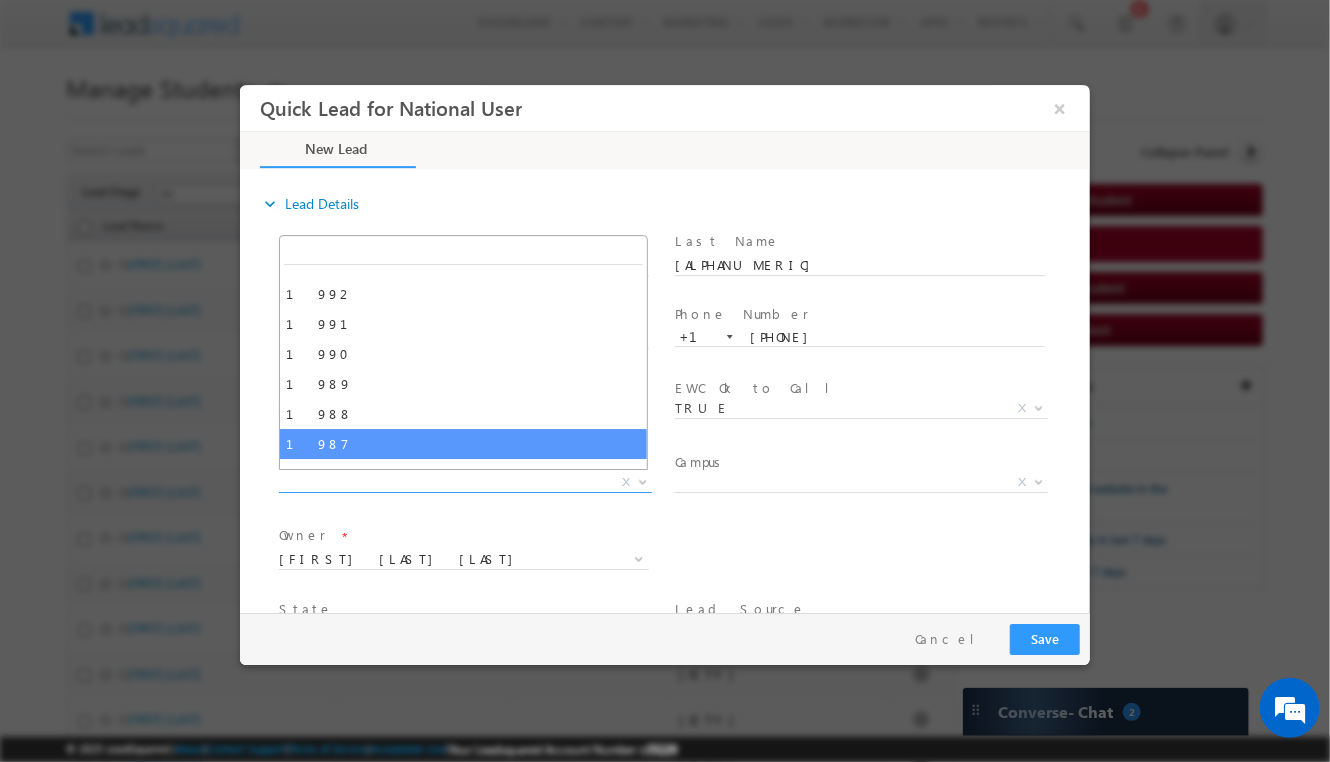 scroll, scrollTop: 800, scrollLeft: 0, axis: vertical 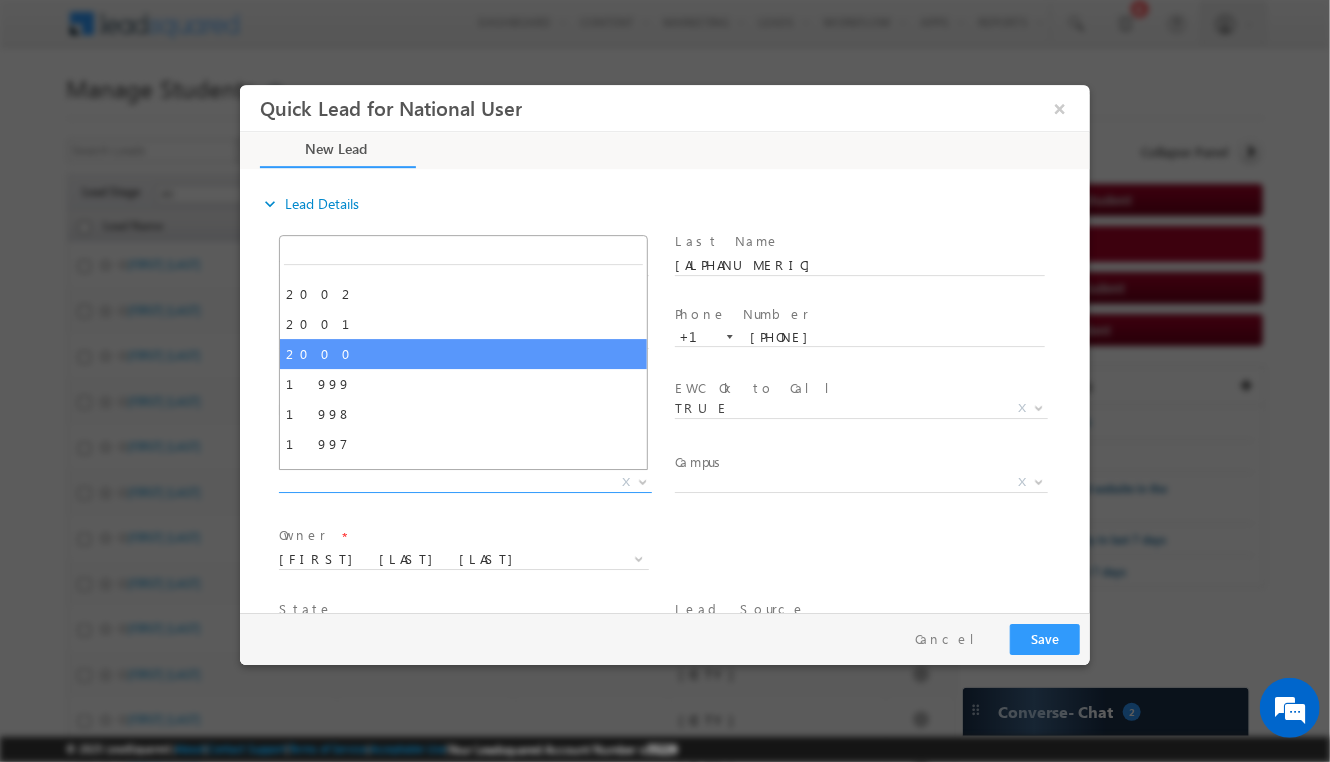 select on "2000" 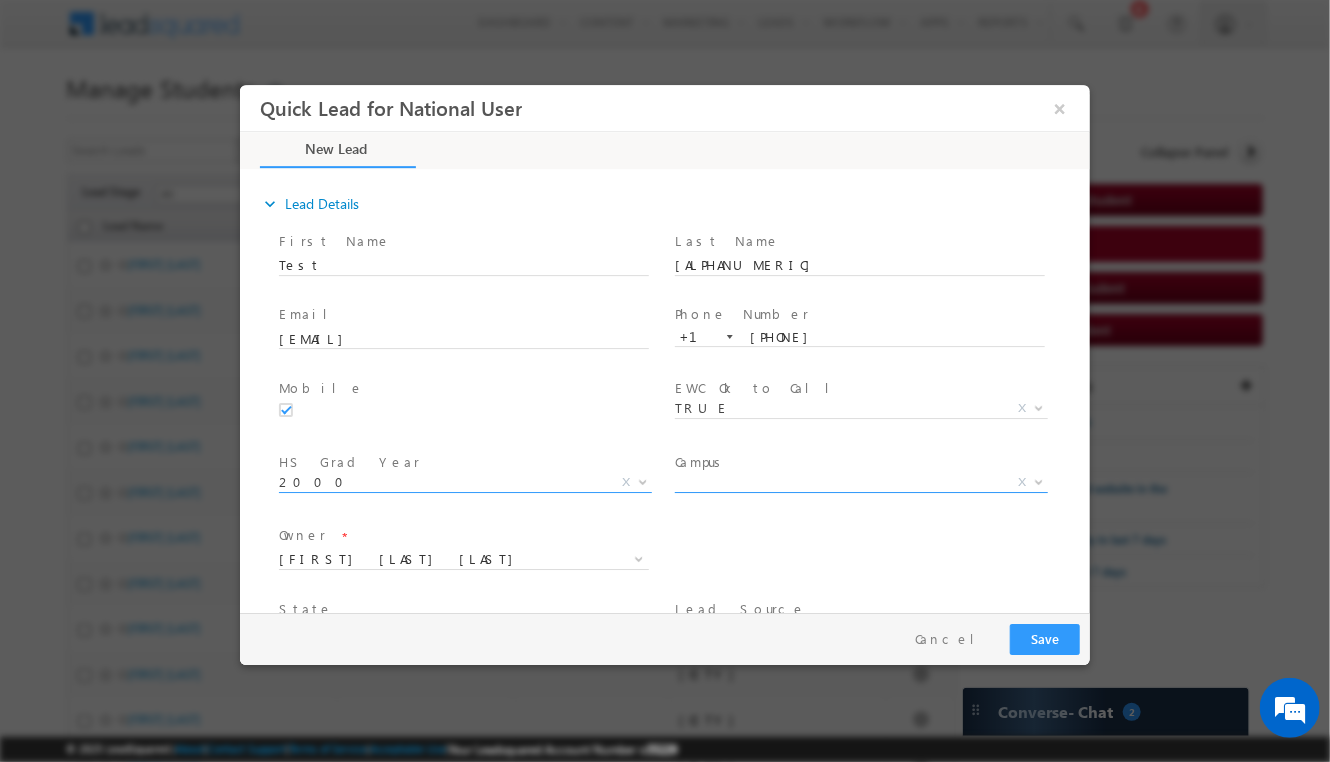 click on "X" at bounding box center (860, 483) 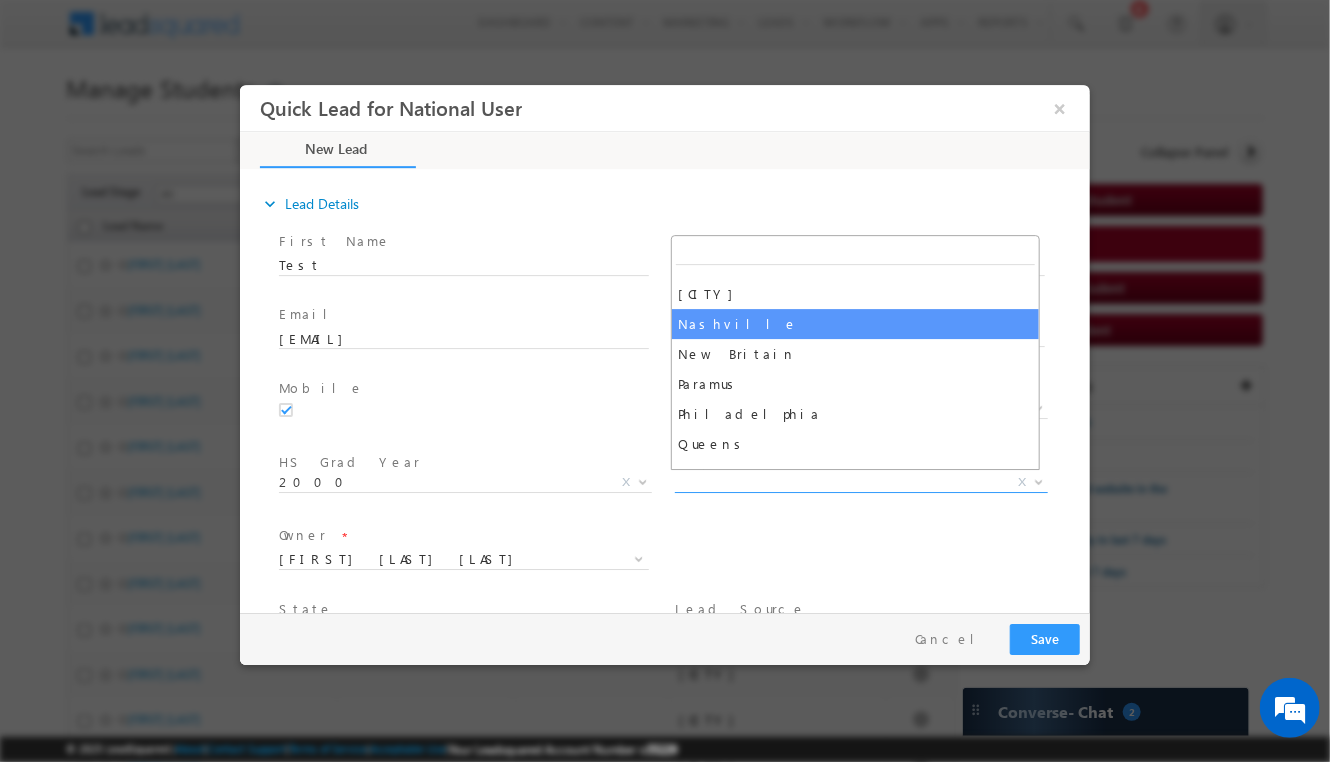 scroll, scrollTop: 400, scrollLeft: 0, axis: vertical 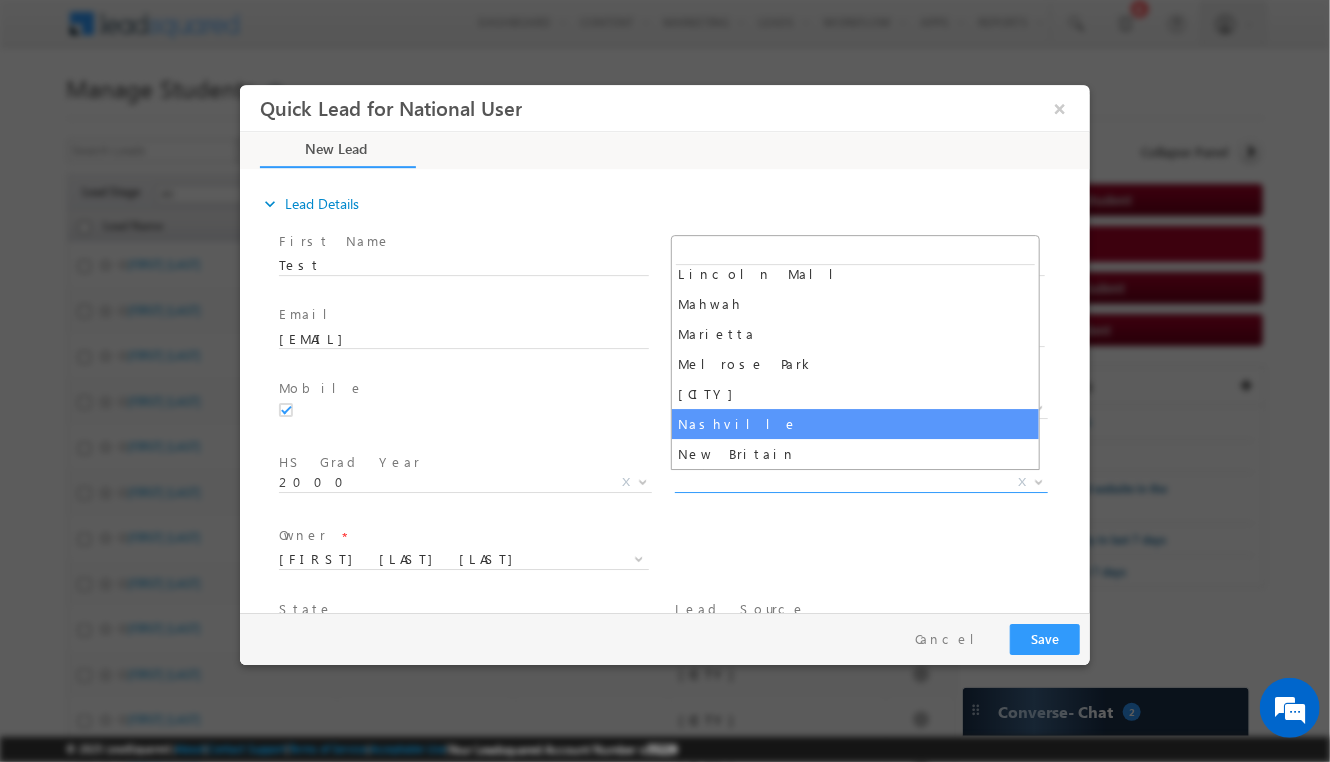 select on "Nashville" 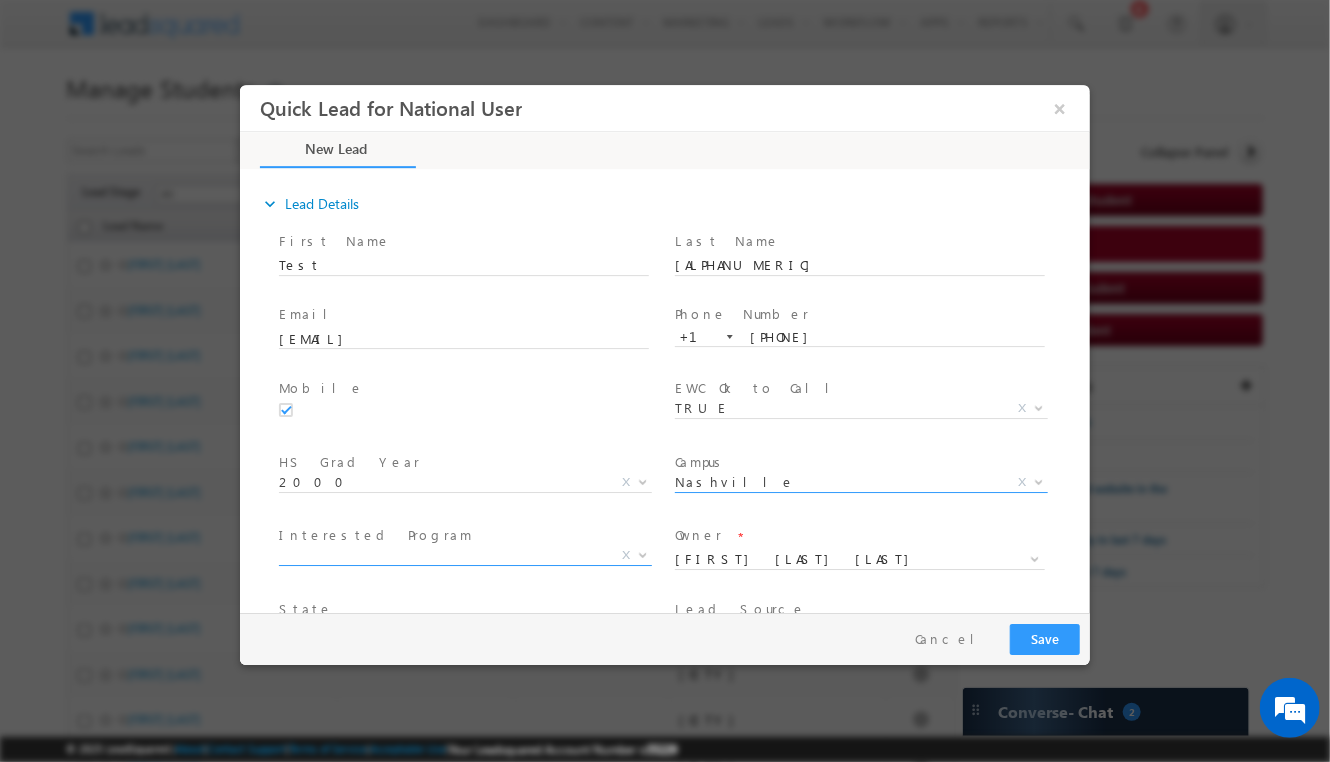 click on "X" at bounding box center [464, 556] 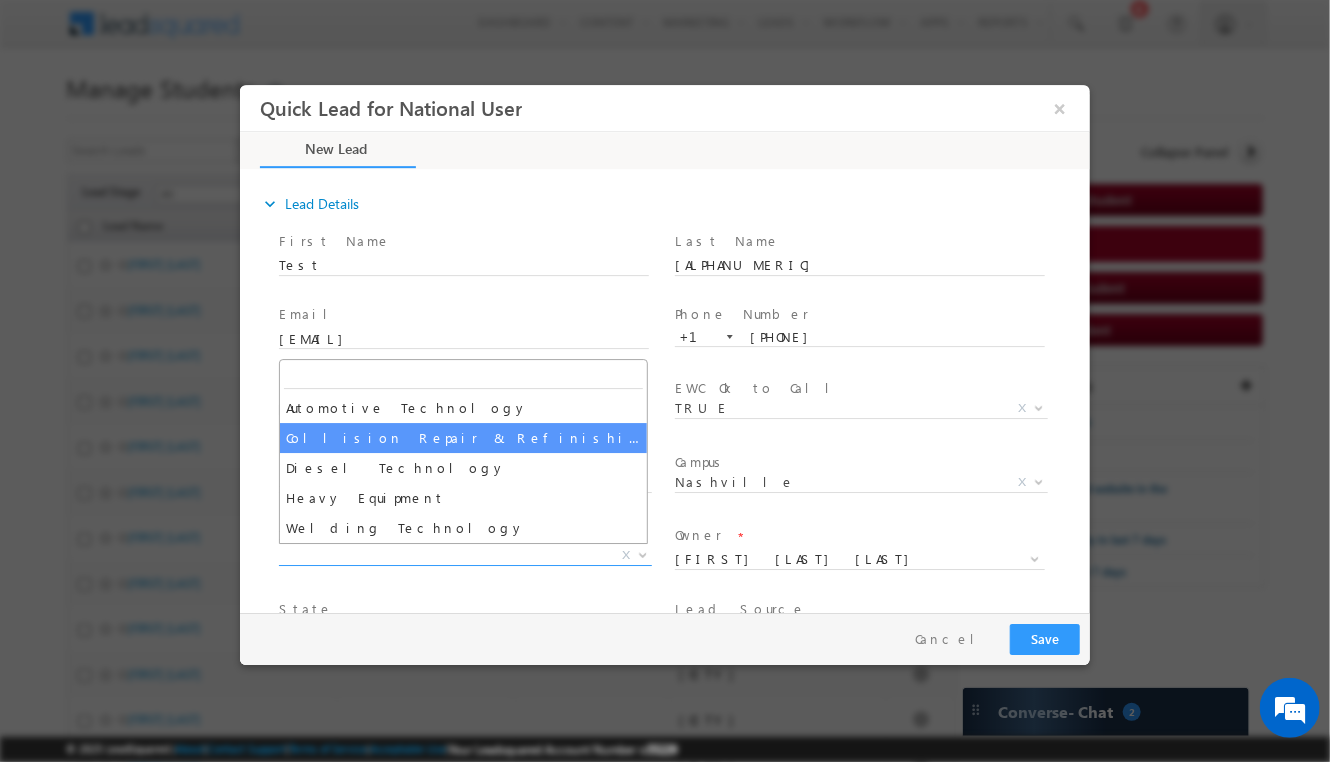 select on "Collision Repair & Refinishing" 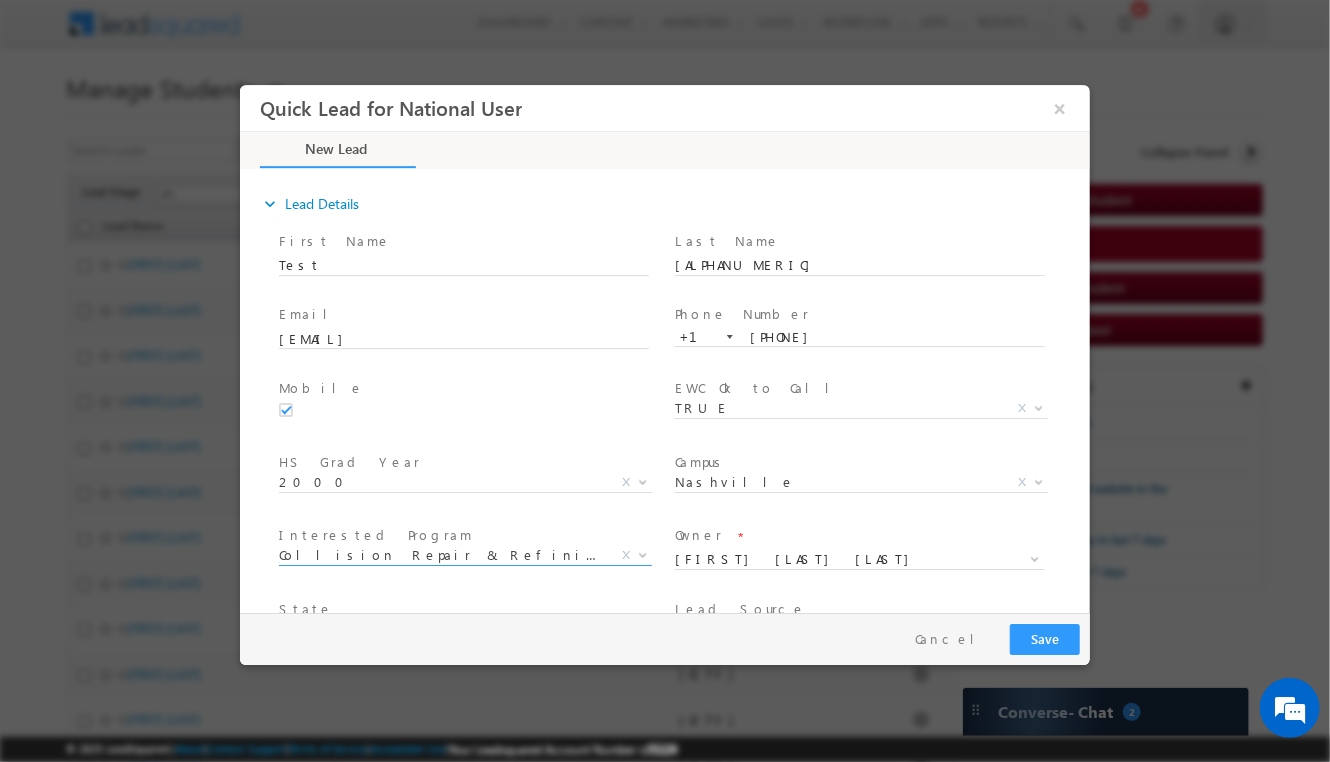 scroll, scrollTop: 134, scrollLeft: 0, axis: vertical 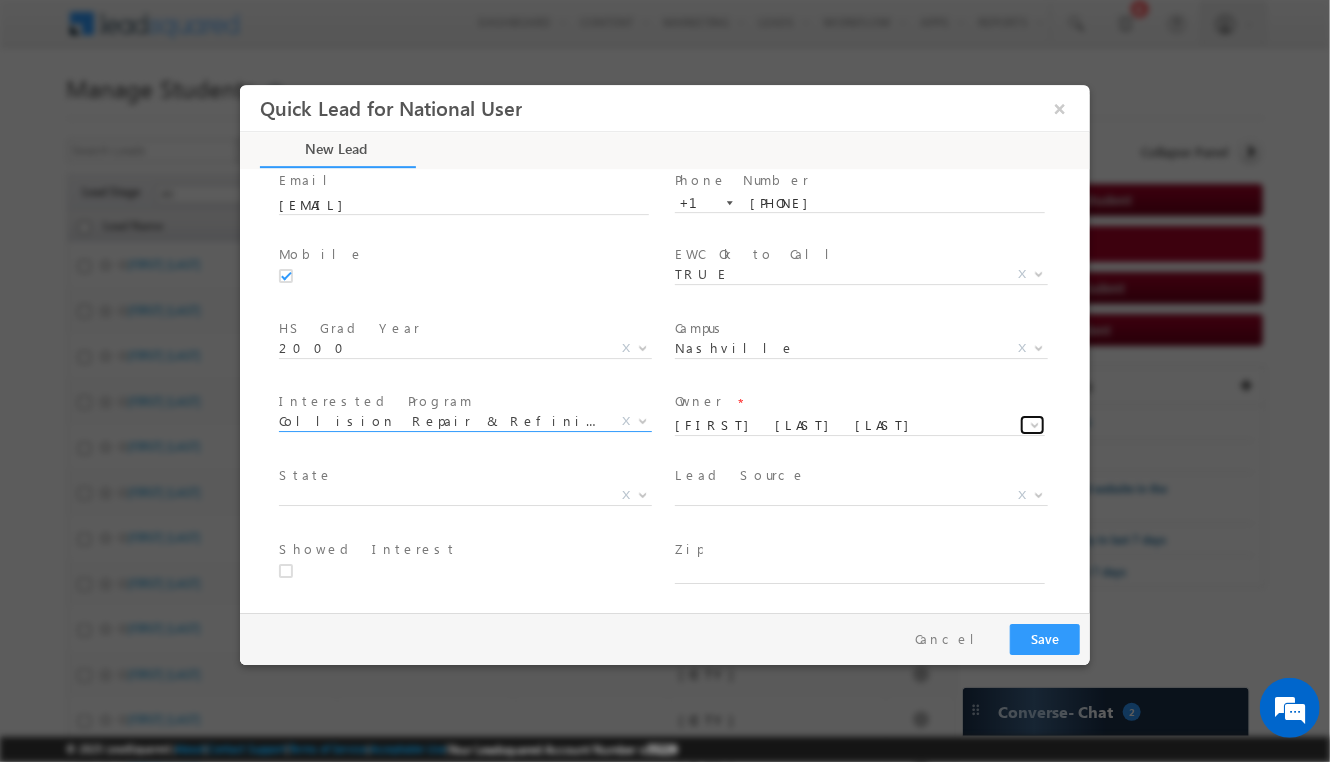 click at bounding box center [1034, 425] 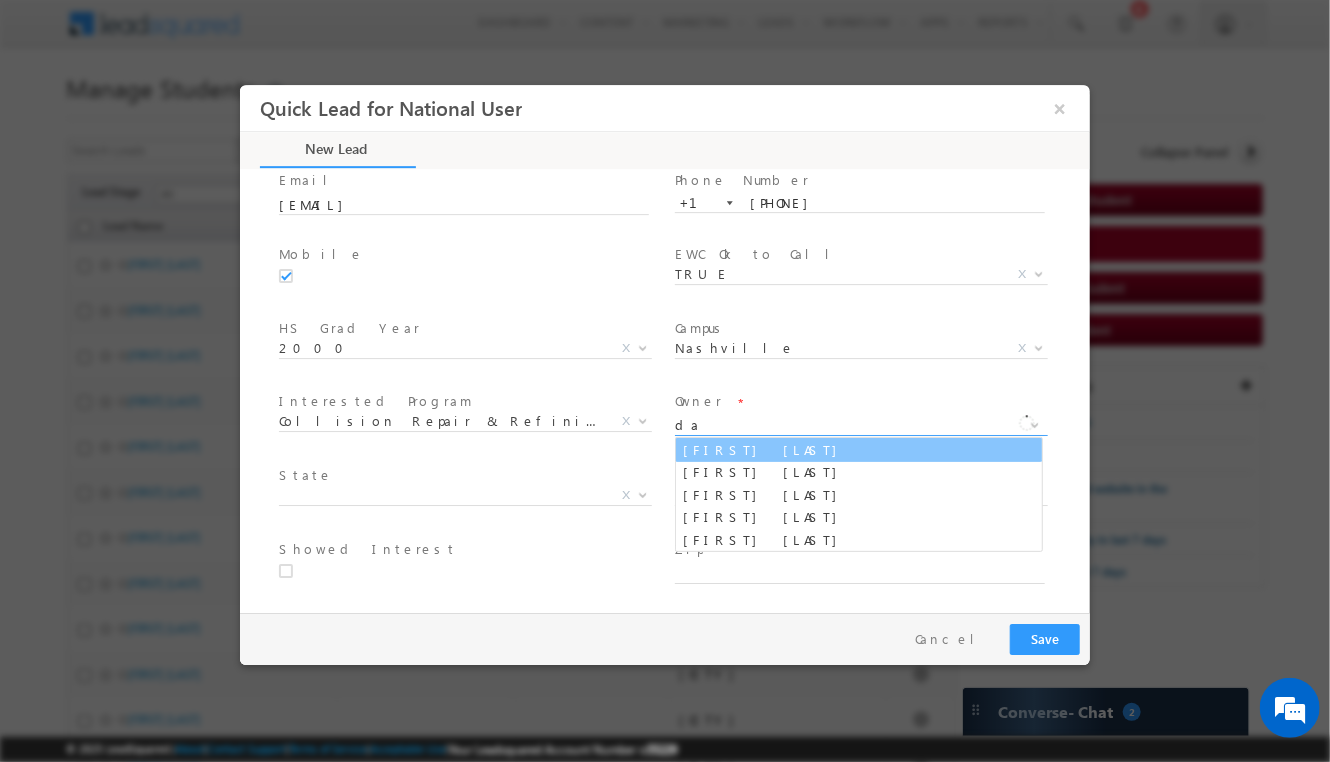 type on "d" 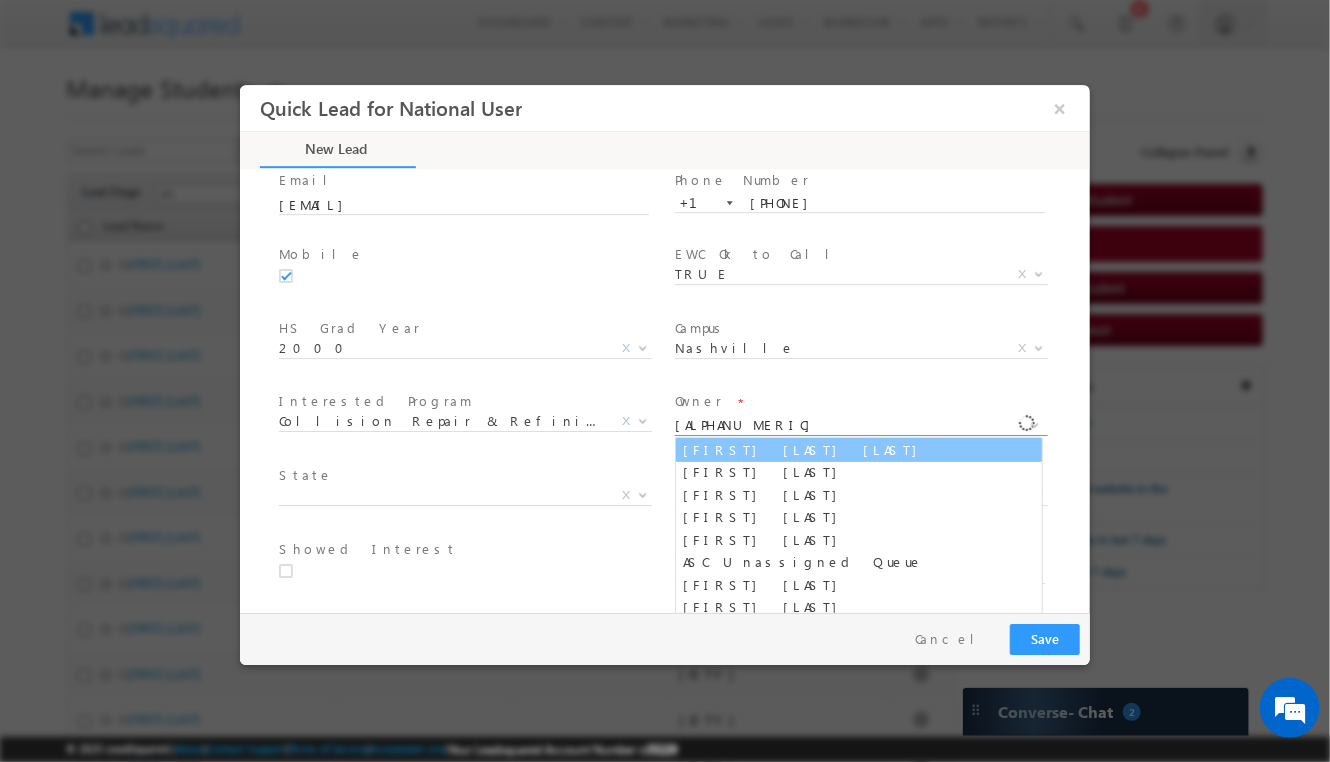 type on "a" 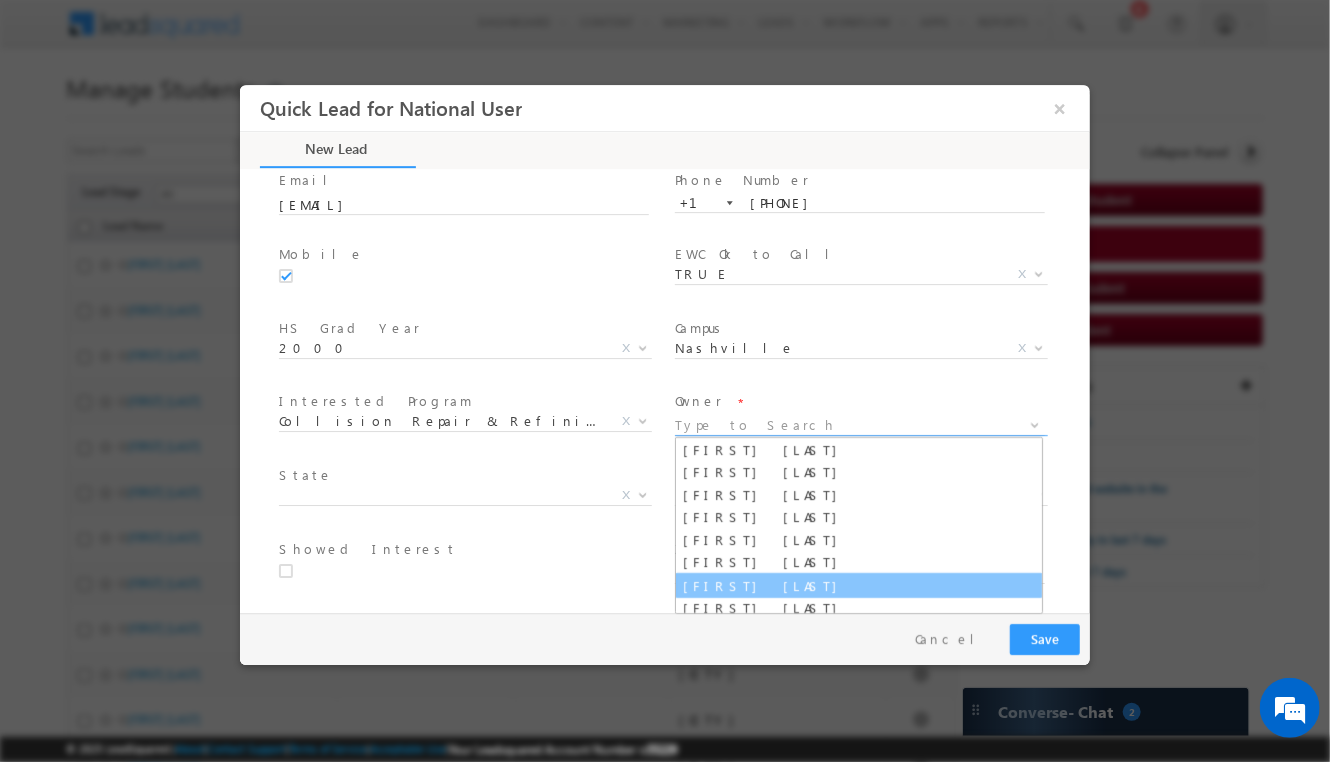 scroll, scrollTop: 0, scrollLeft: 0, axis: both 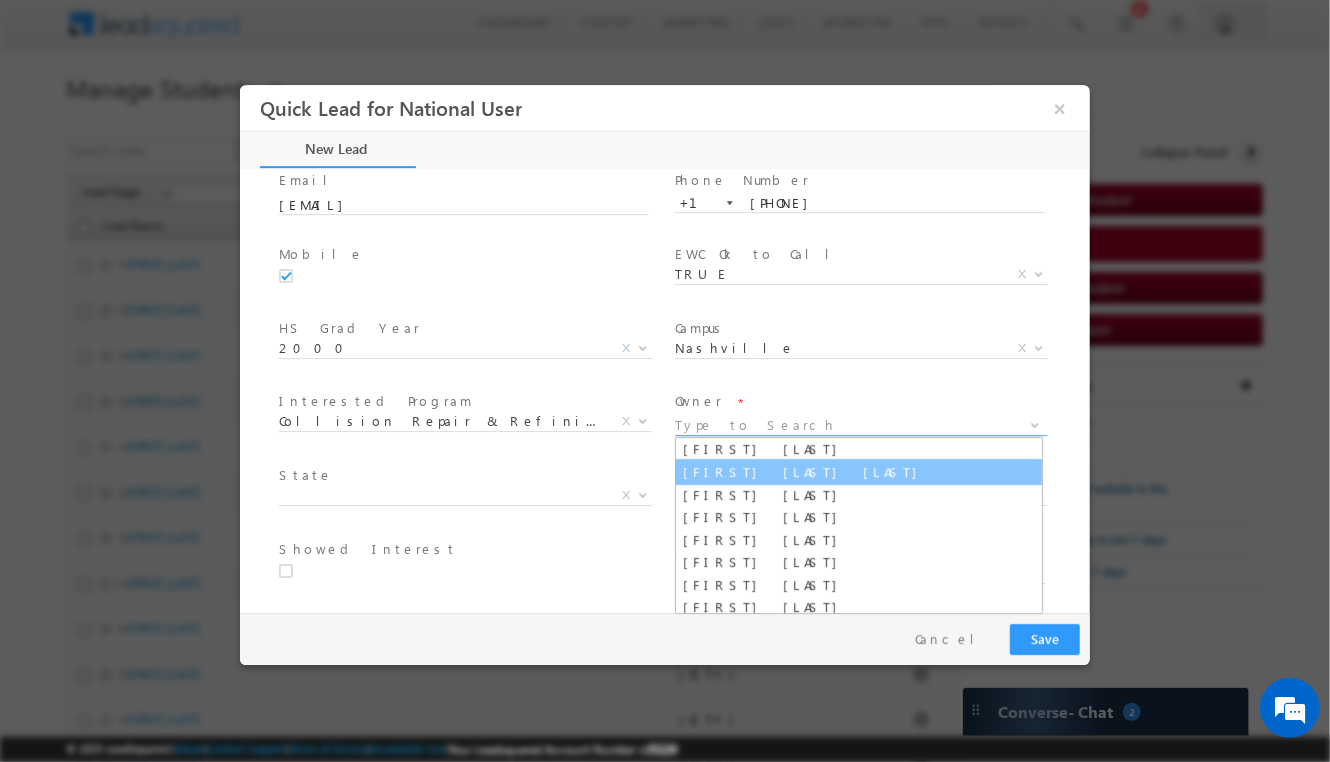 click on "[FIRST] [LAST] [LAST]" at bounding box center [858, 472] 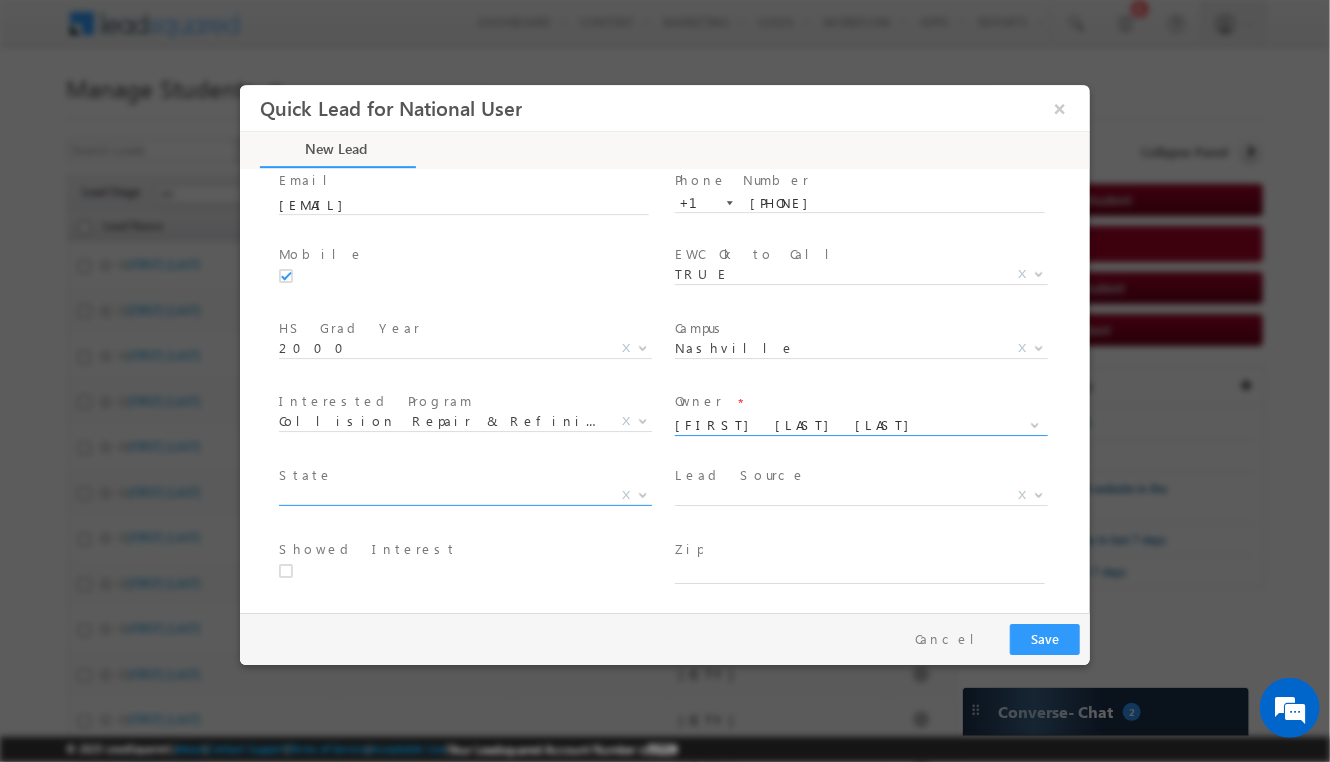 click on "X" at bounding box center (464, 496) 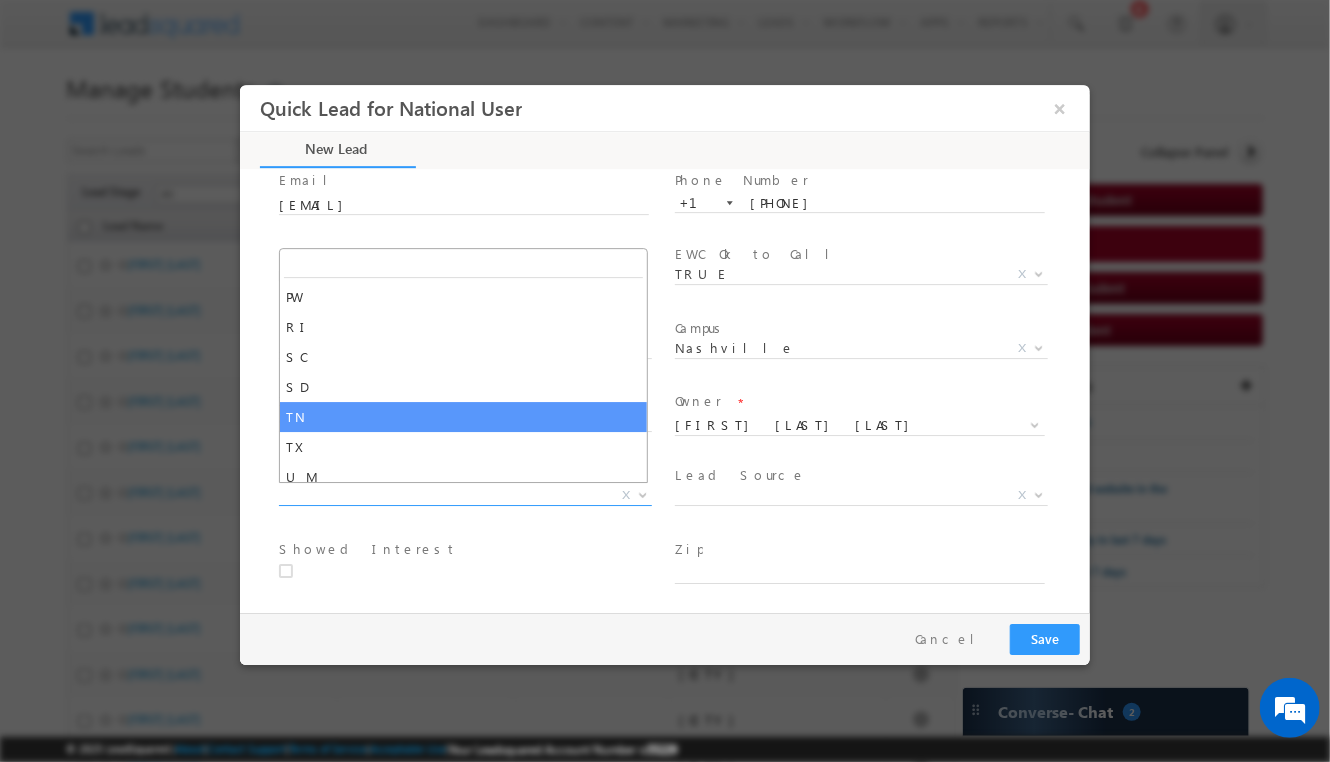 scroll, scrollTop: 1600, scrollLeft: 0, axis: vertical 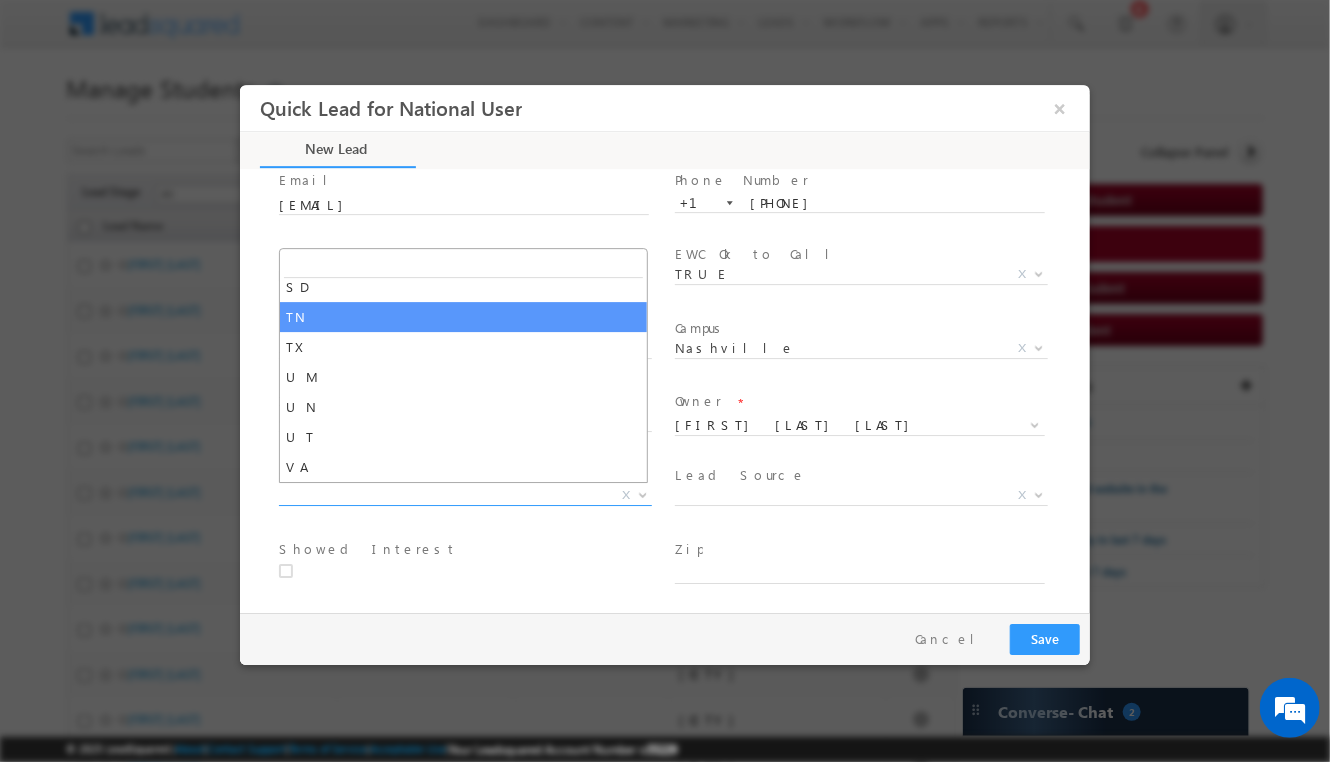 select on "TN" 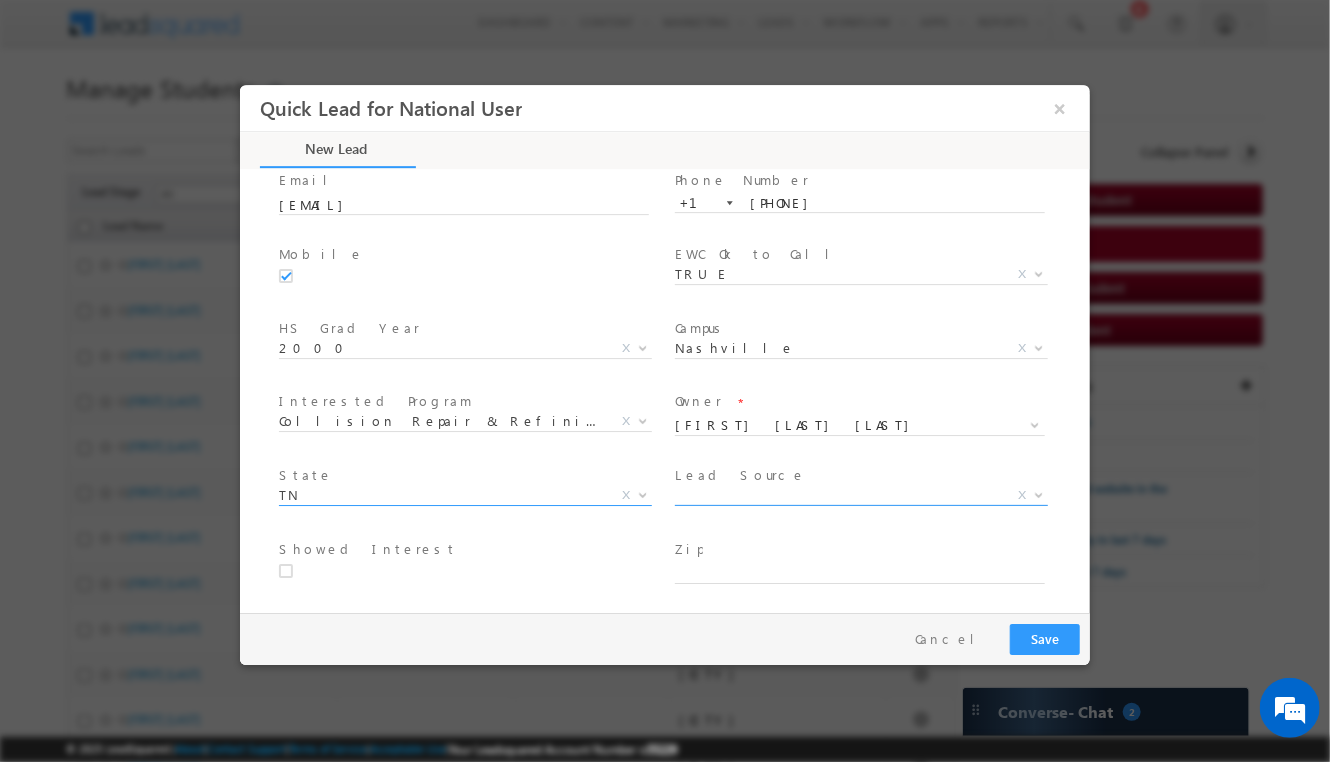 click on "X" at bounding box center (860, 496) 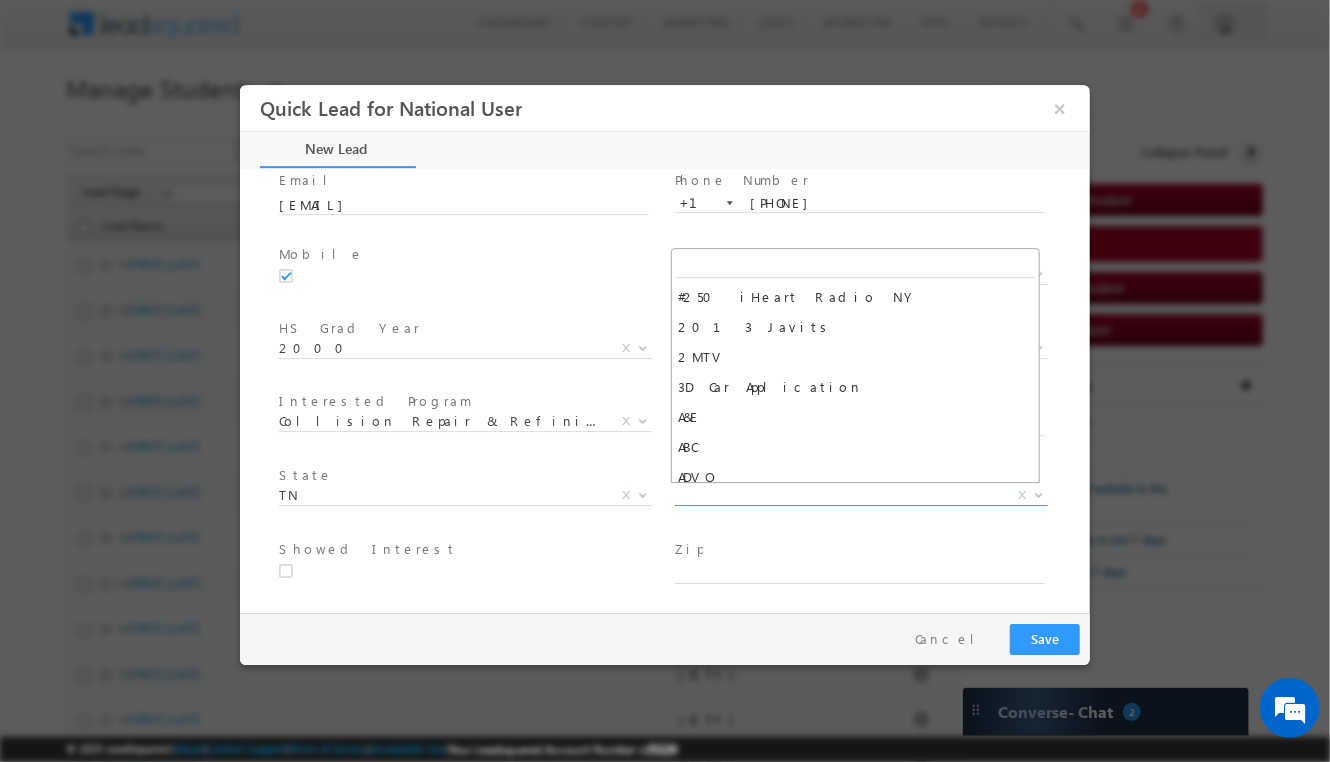 scroll, scrollTop: 300, scrollLeft: 0, axis: vertical 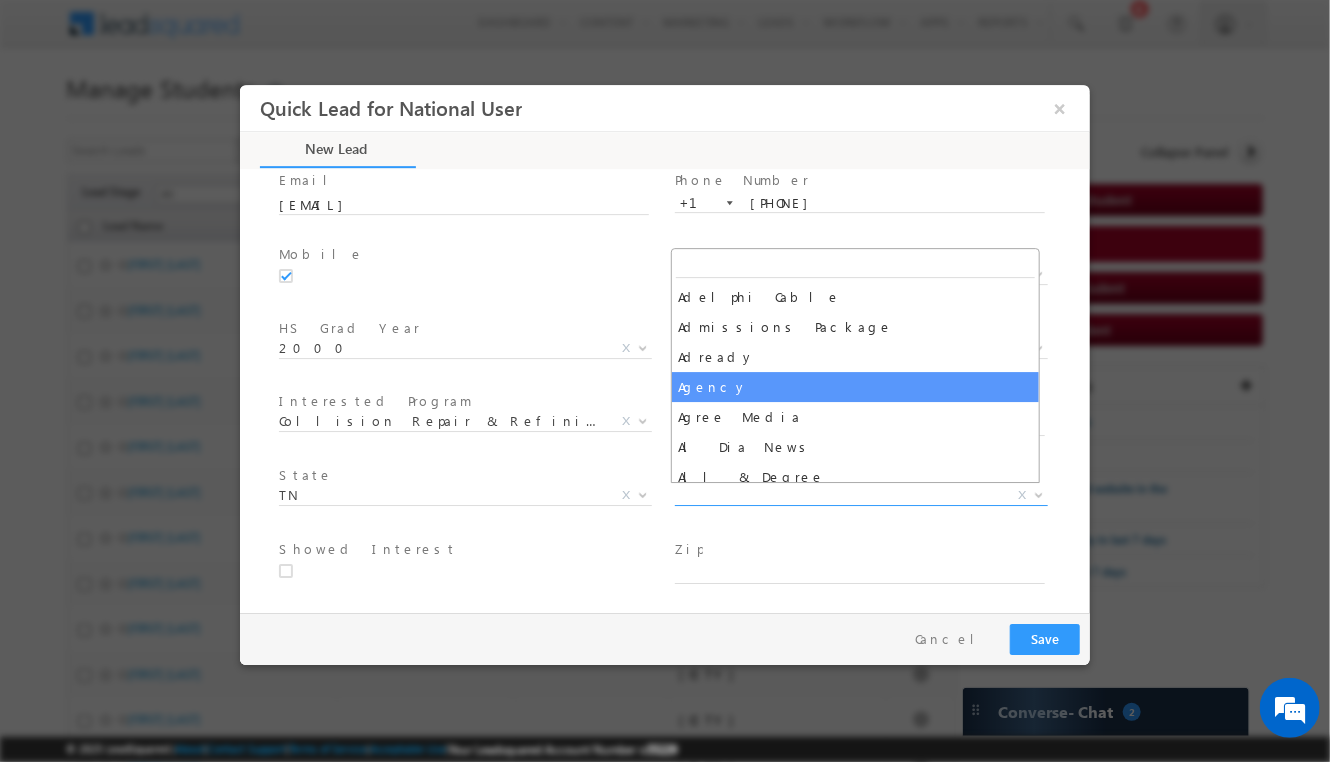 select on "Agency" 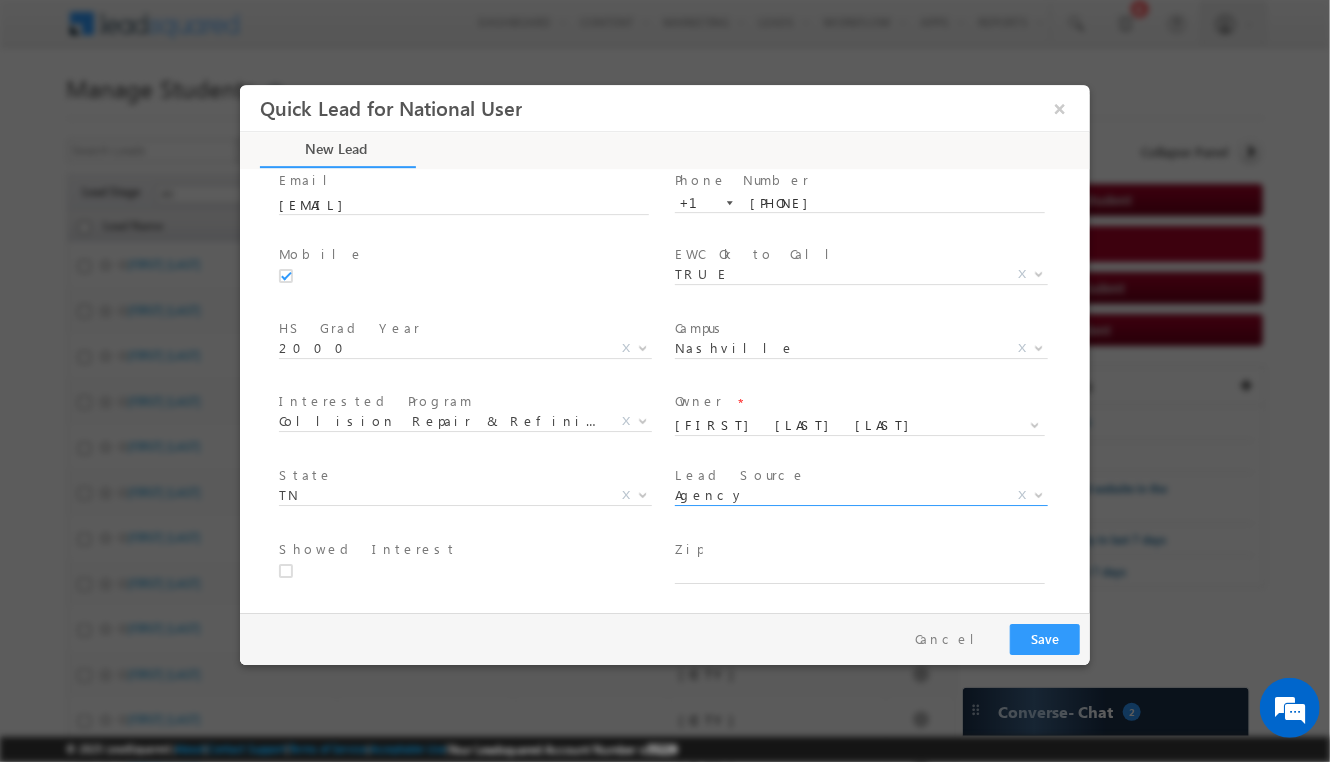 click at bounding box center (293, 571) 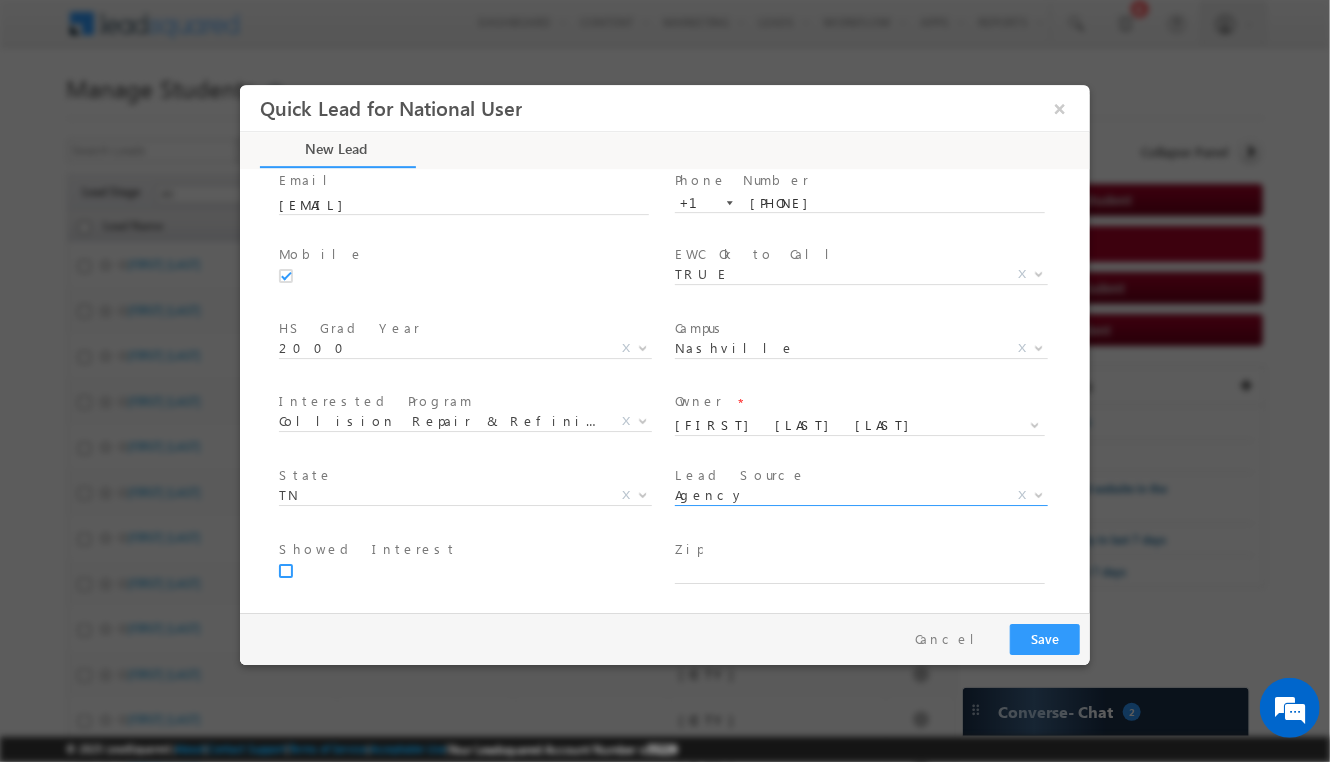 click at bounding box center (-9537, 572) 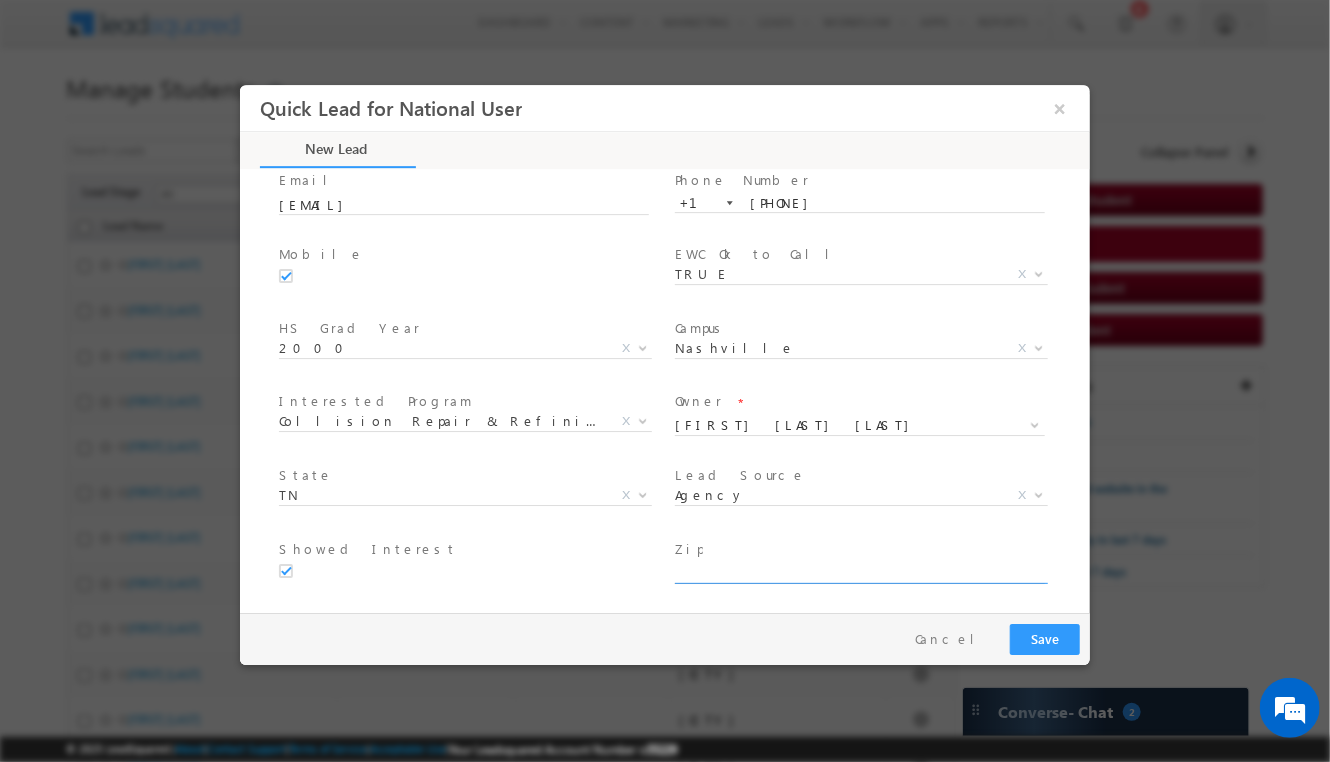 click at bounding box center (859, 574) 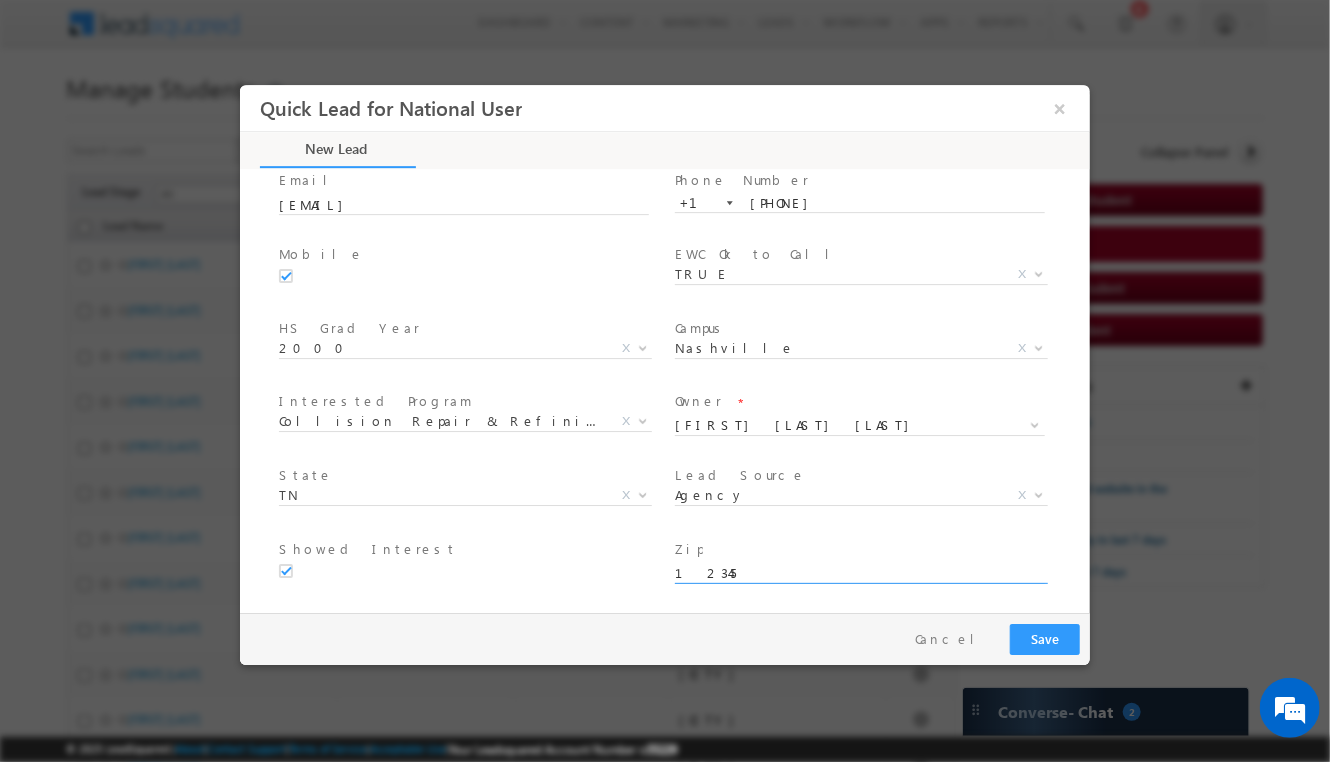 type on "12345" 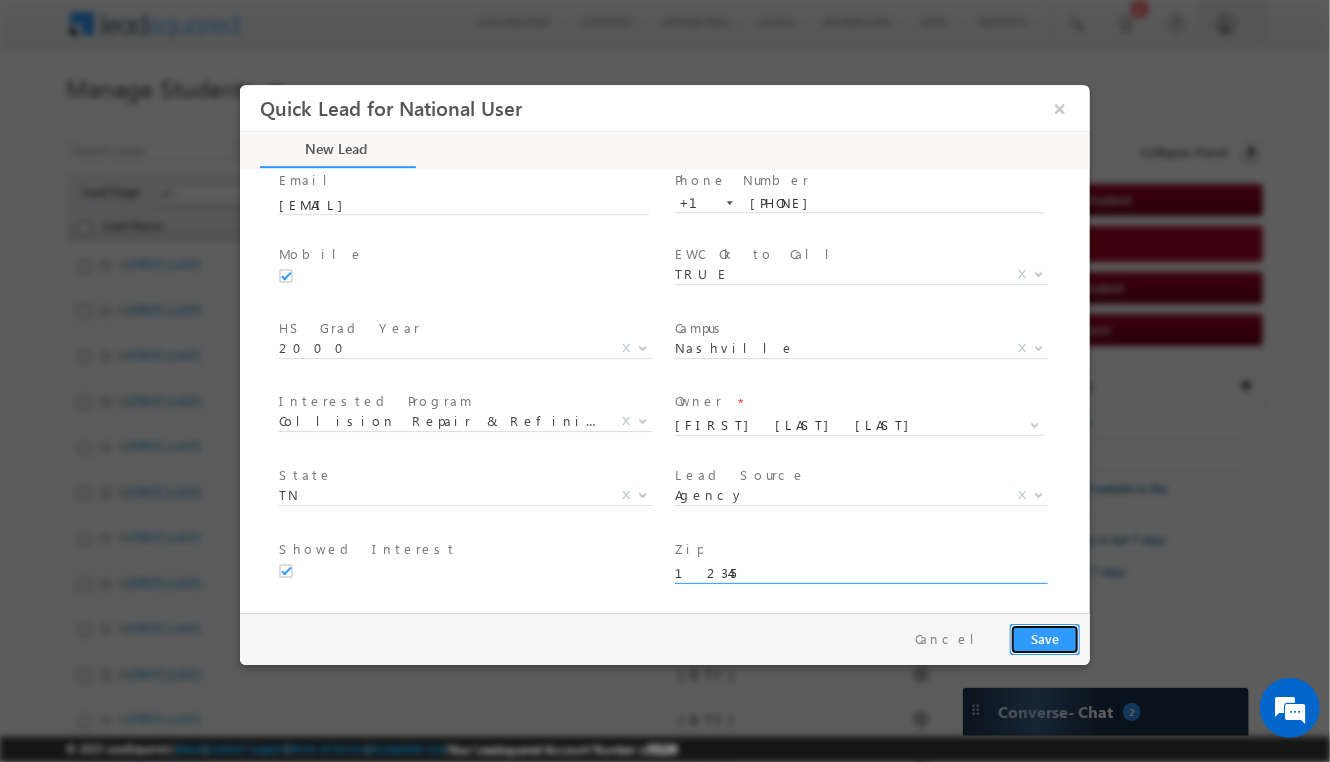 click on "Save" at bounding box center [1044, 639] 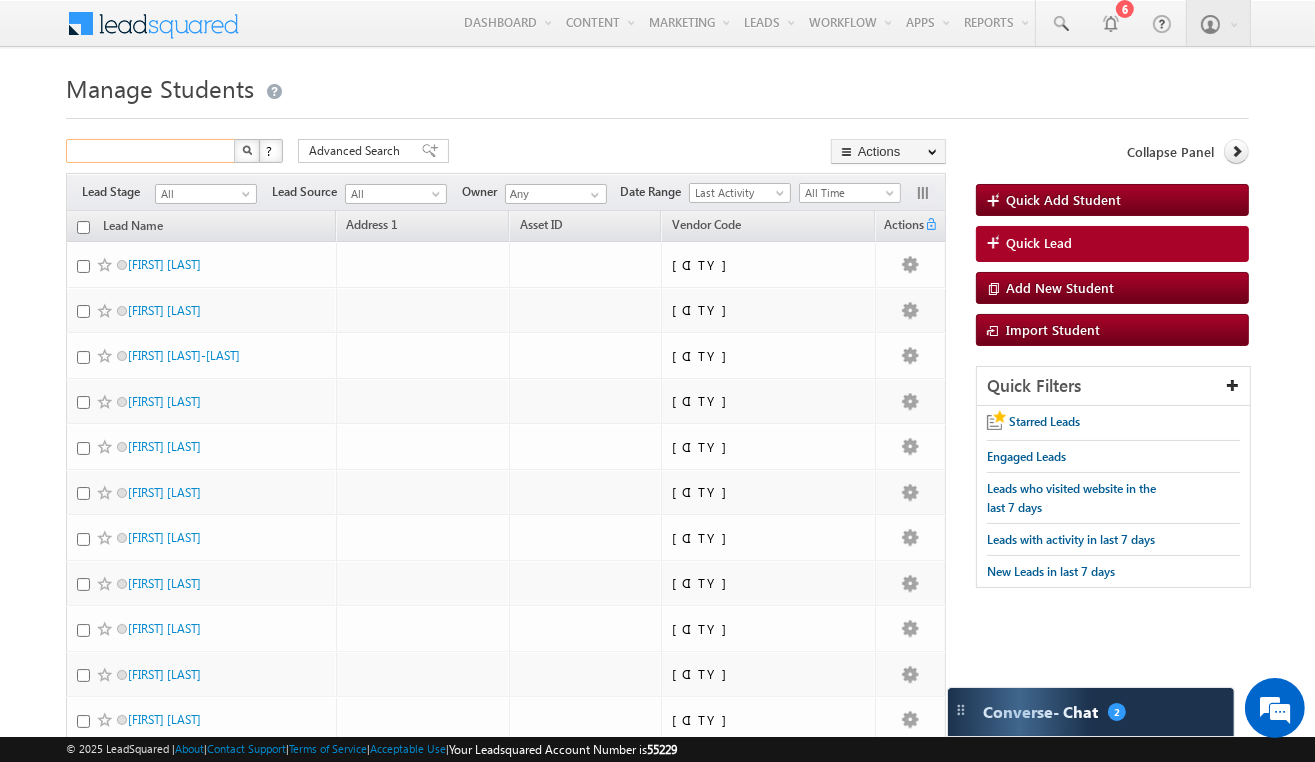 click at bounding box center [151, 151] 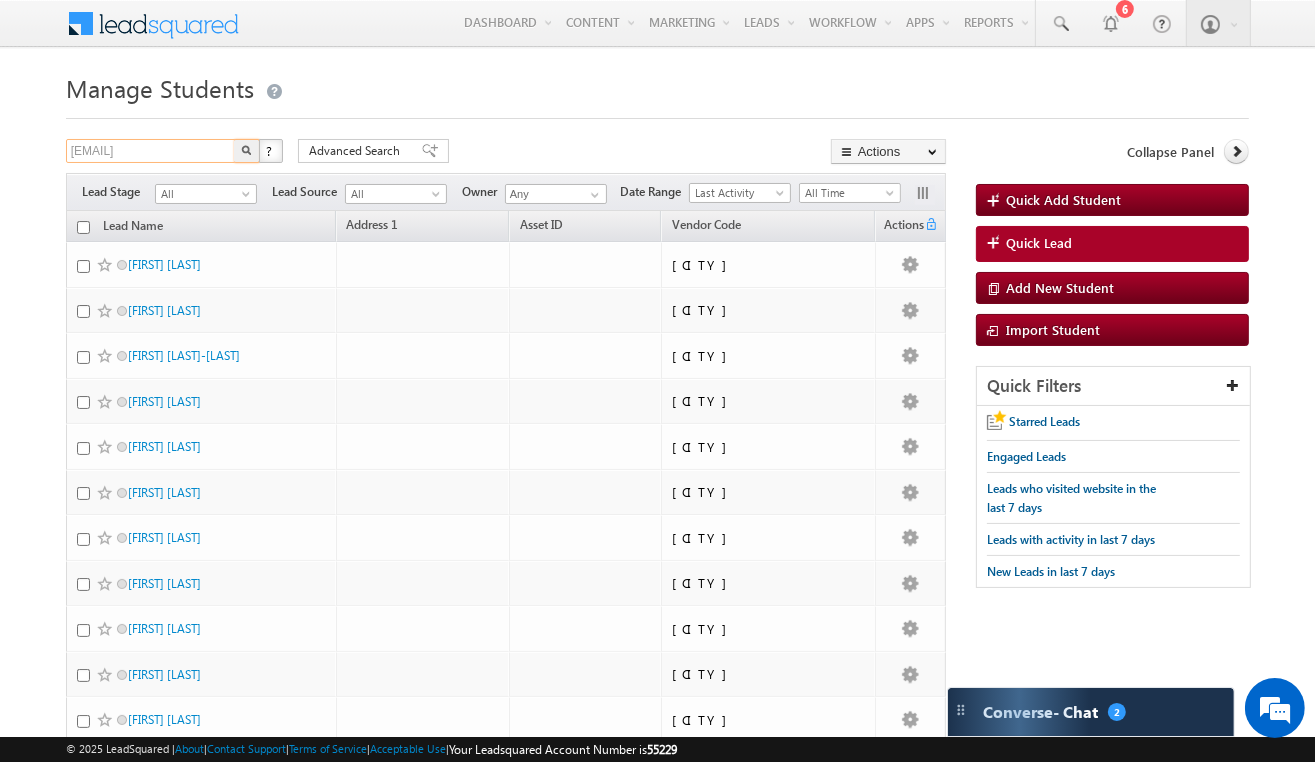type on "[EMAIL]" 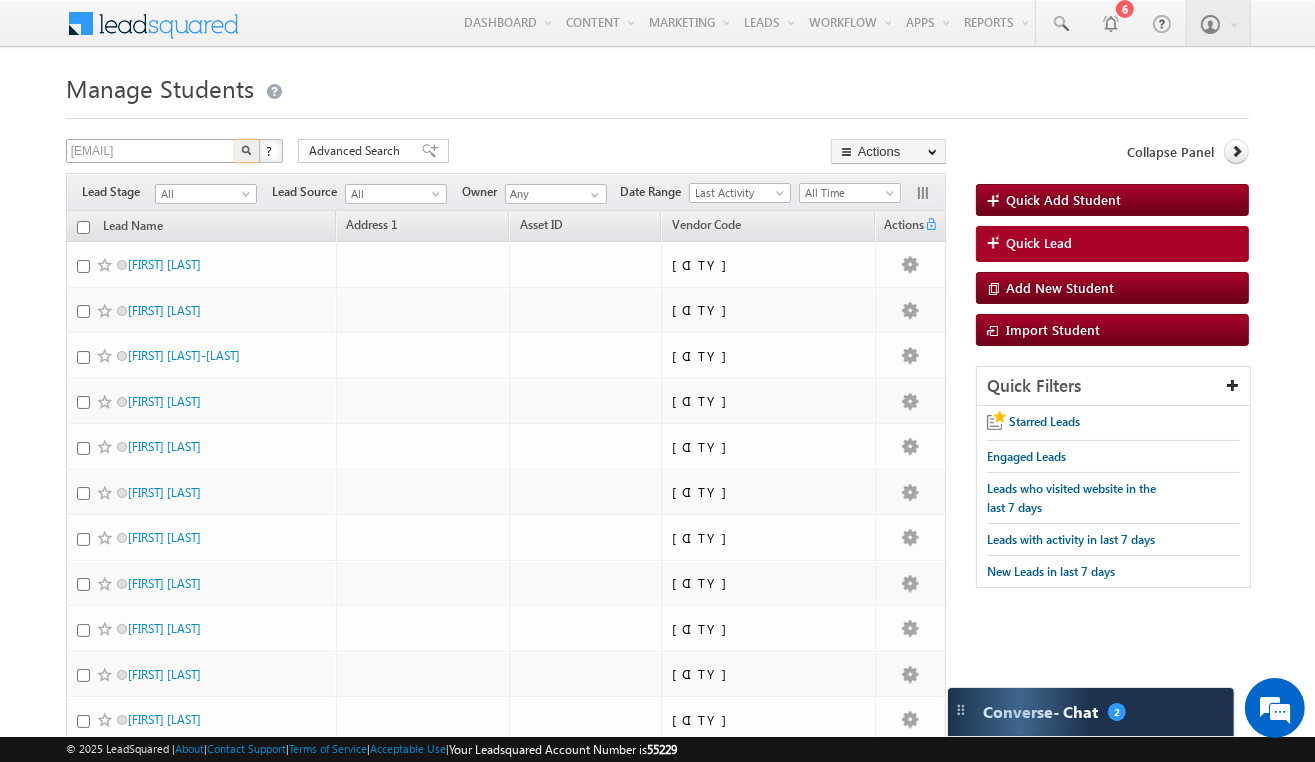 click at bounding box center [247, 151] 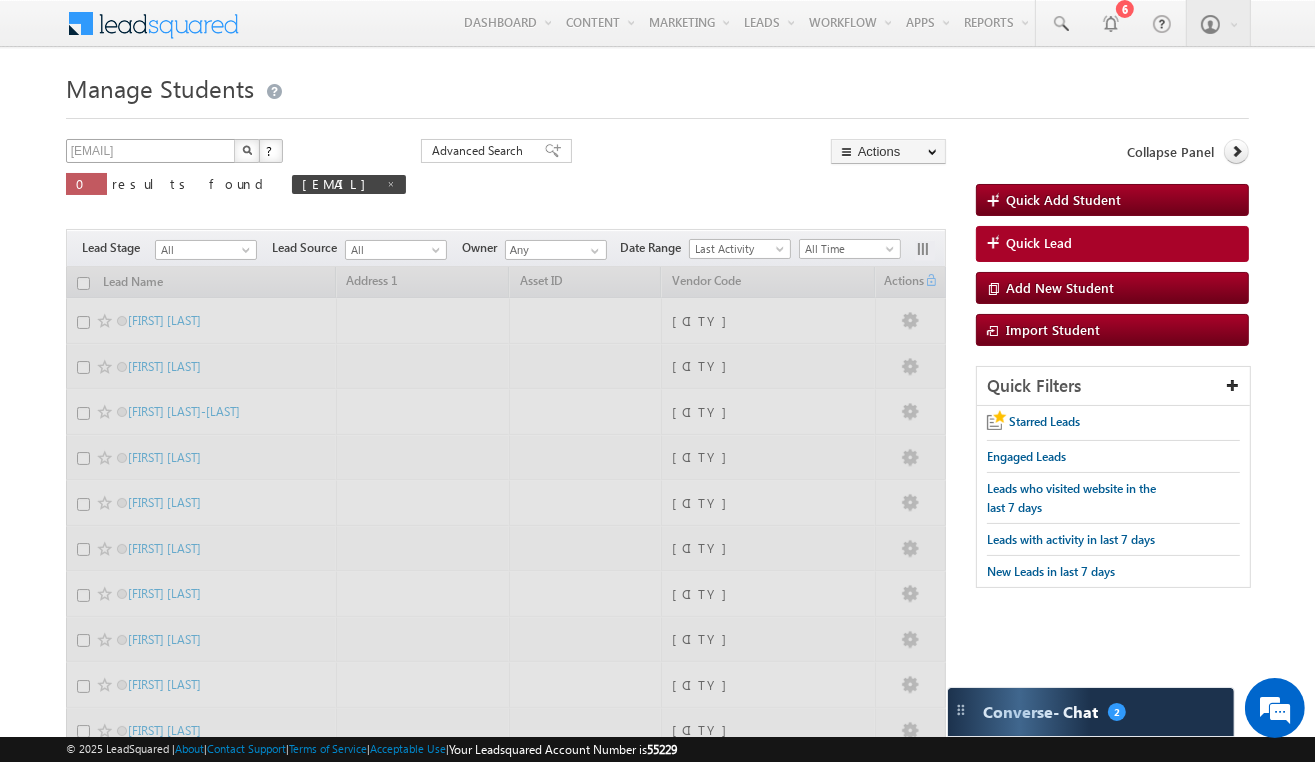 type 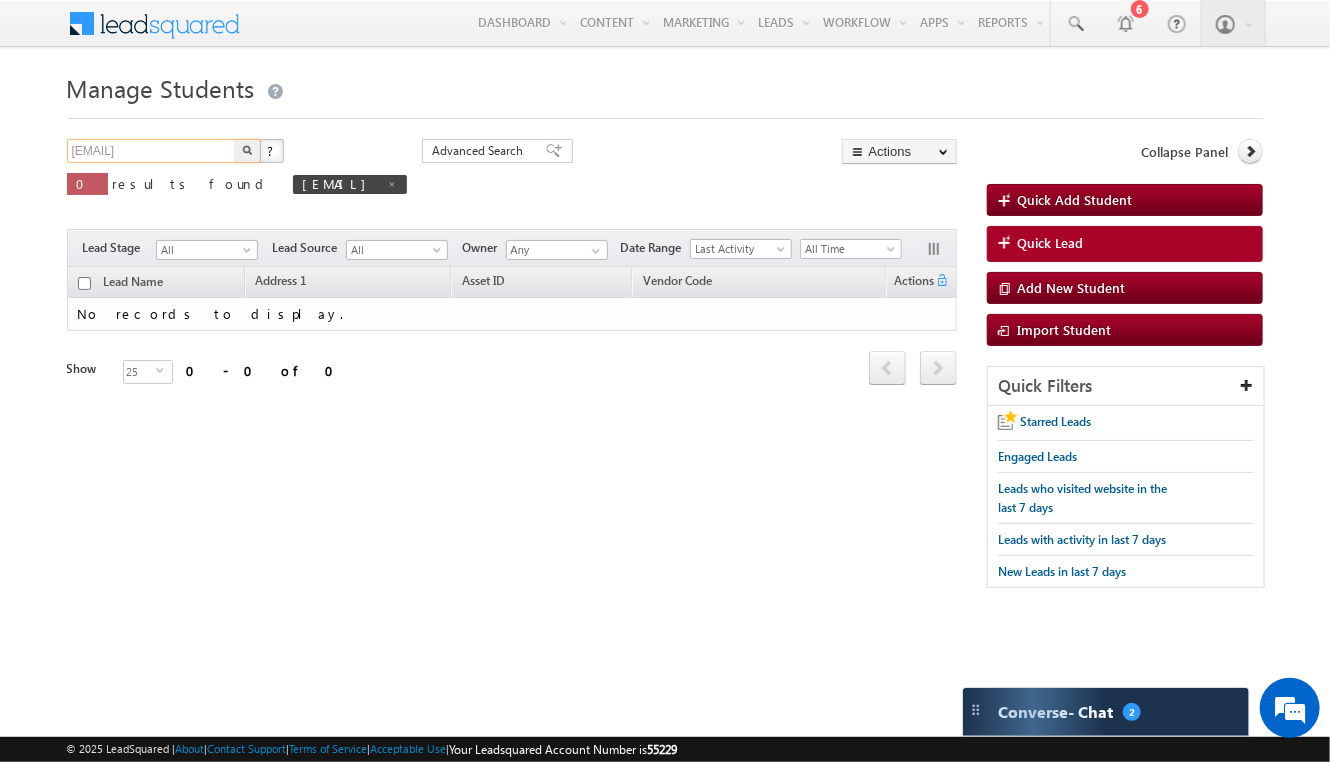 click on "[EMAIL]" at bounding box center (152, 151) 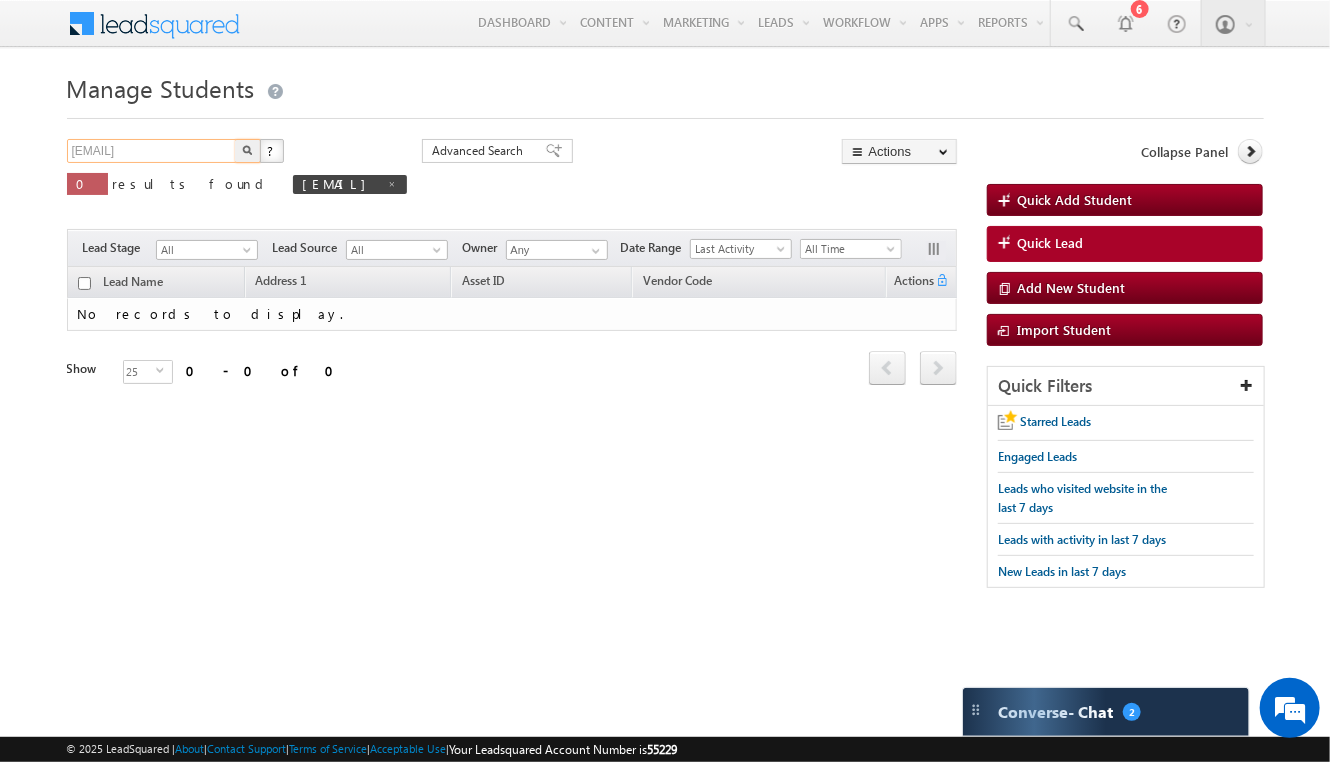 scroll, scrollTop: 0, scrollLeft: 2, axis: horizontal 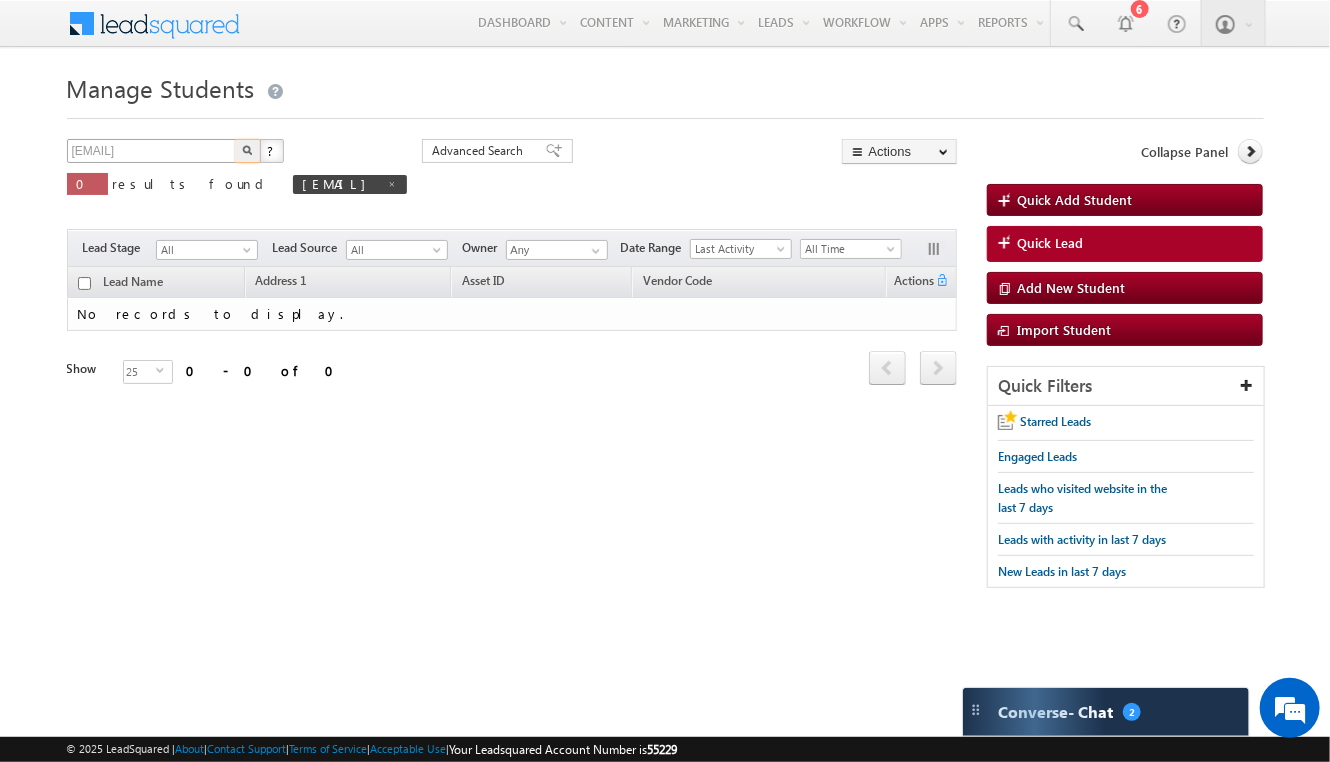 click at bounding box center [248, 151] 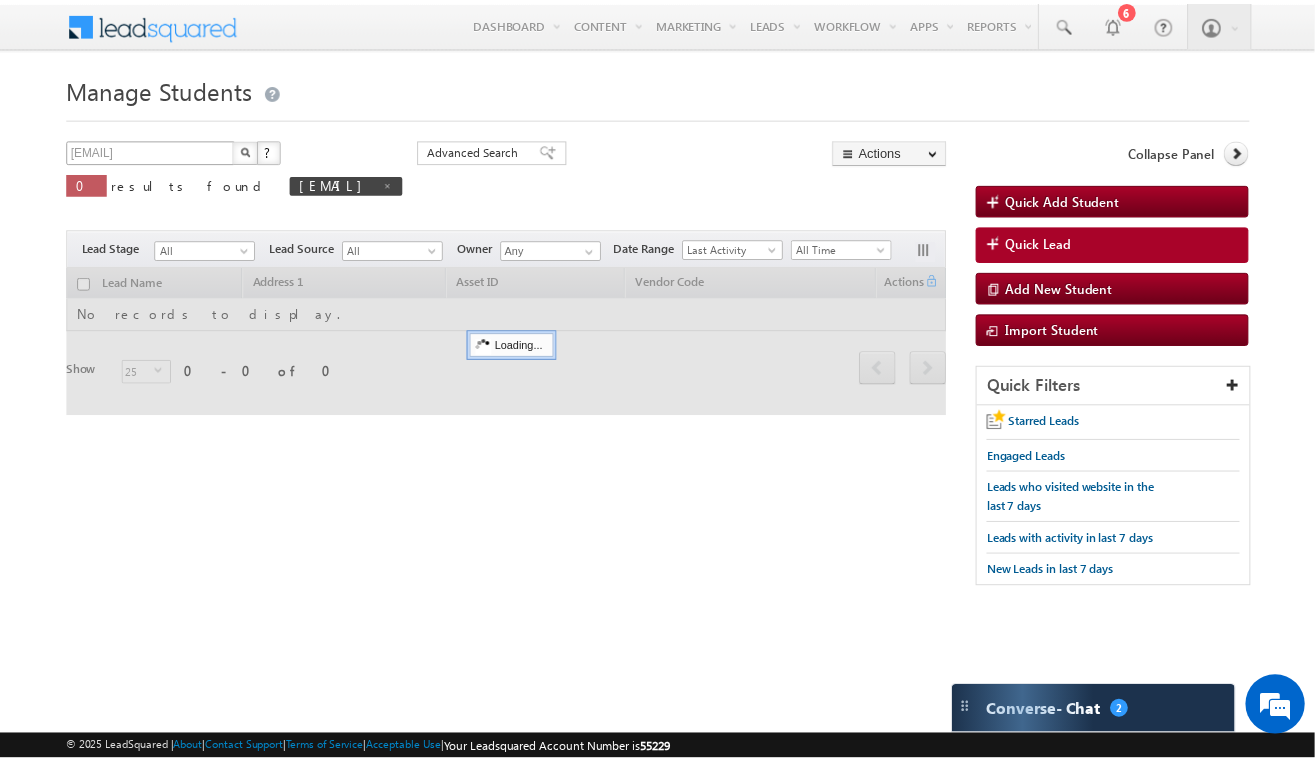 scroll, scrollTop: 0, scrollLeft: 0, axis: both 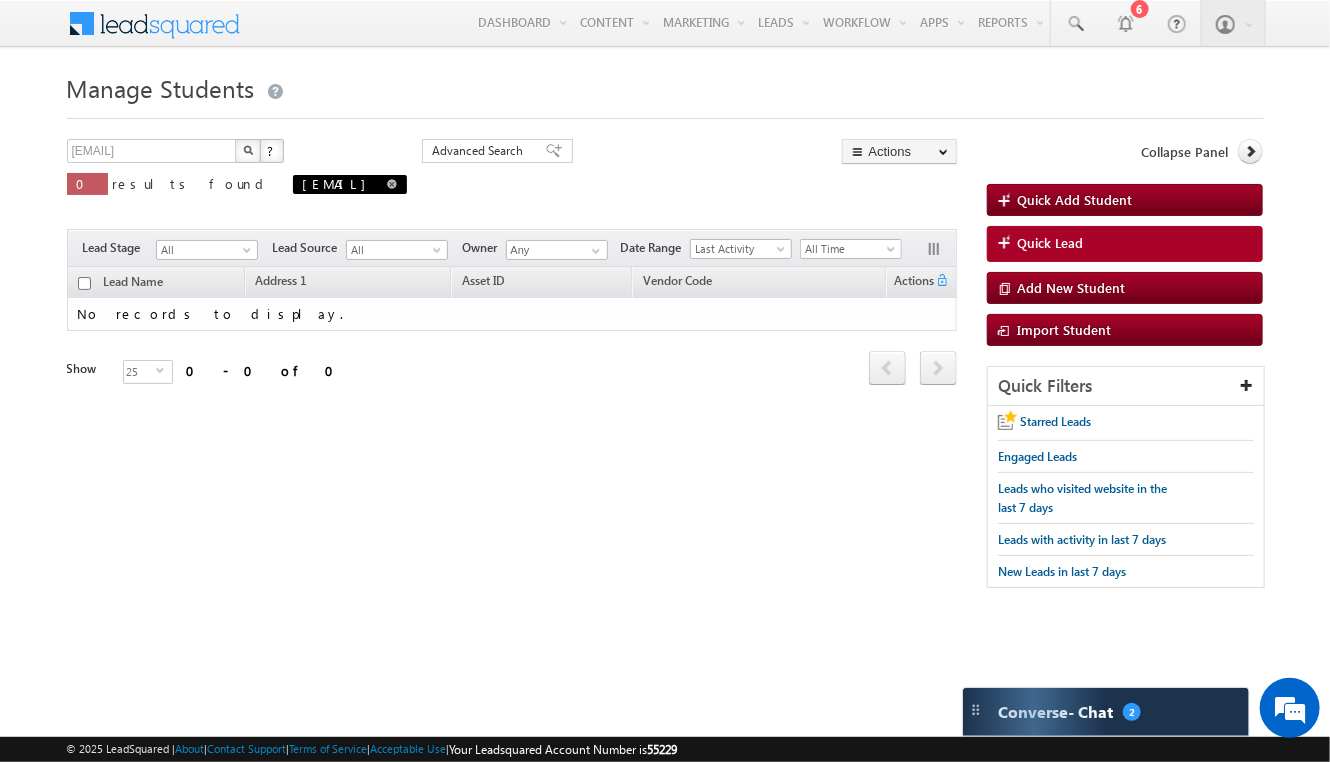 click at bounding box center (392, 184) 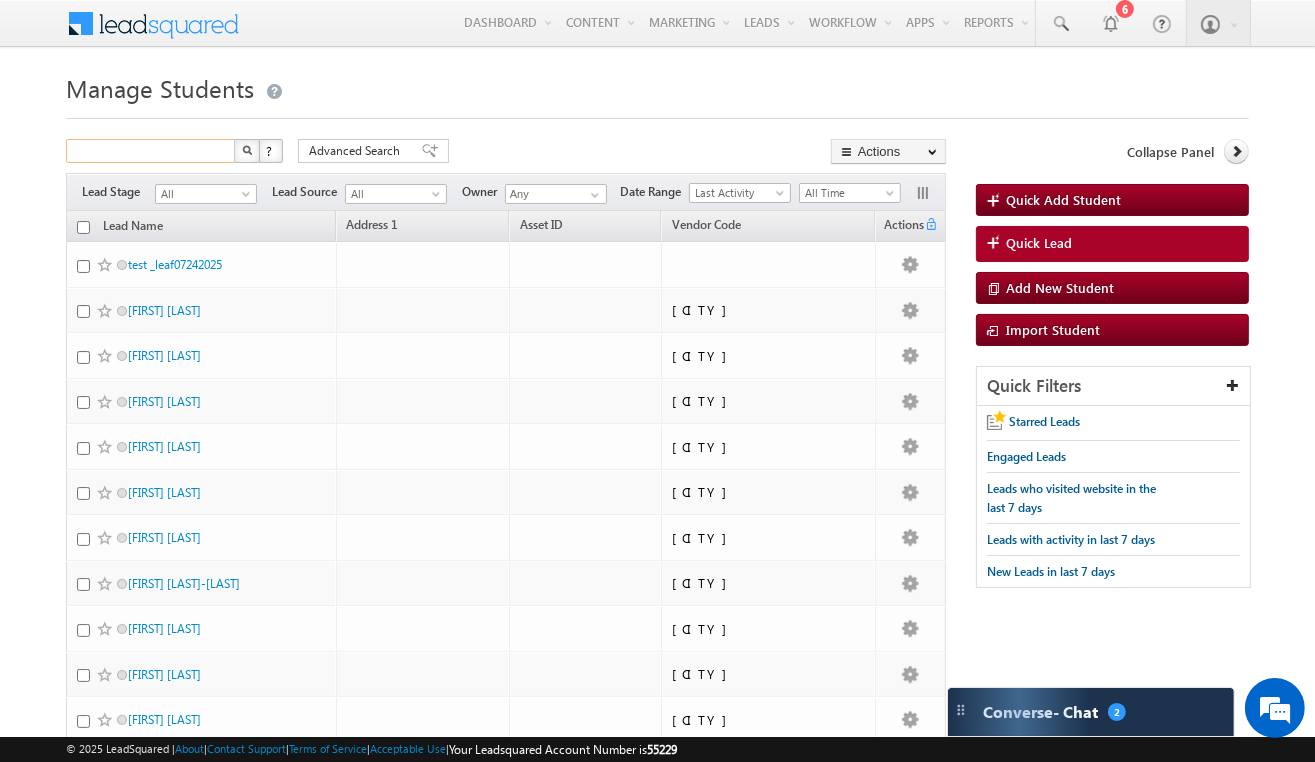 click at bounding box center (151, 151) 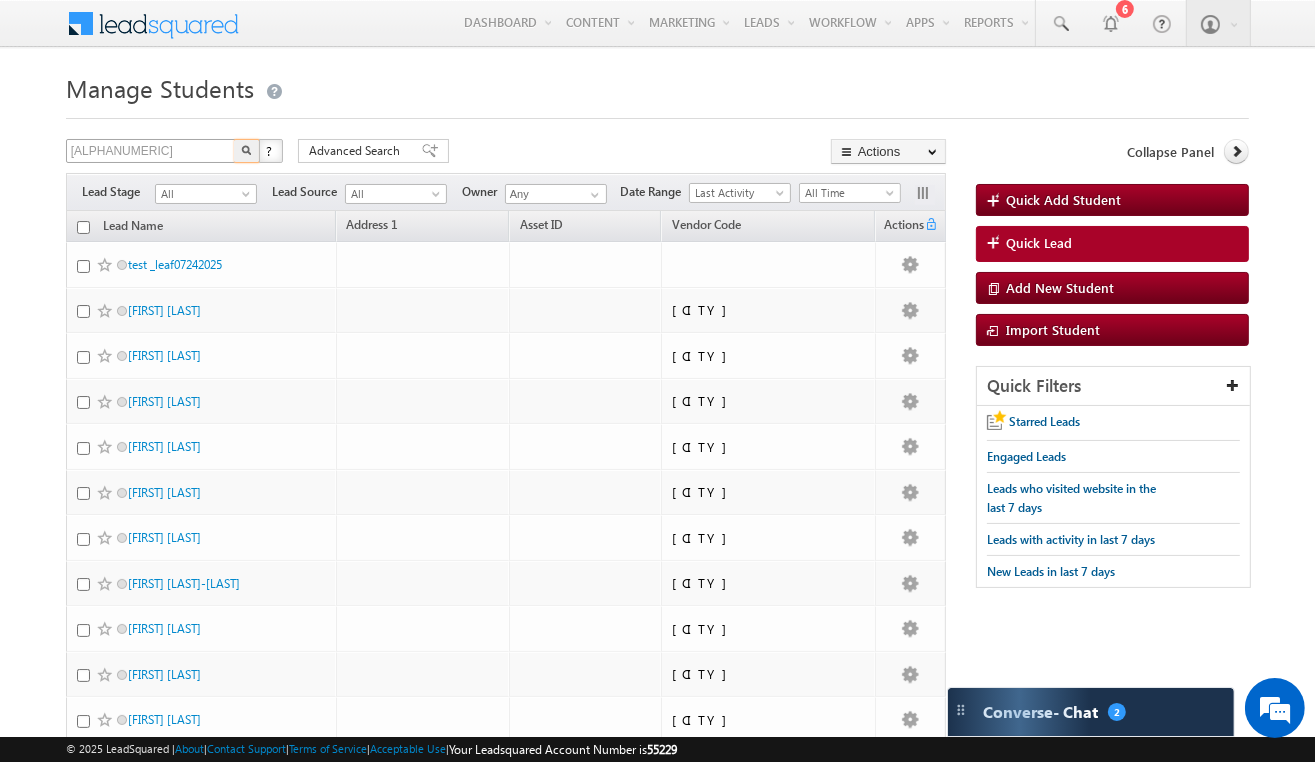 click at bounding box center (247, 151) 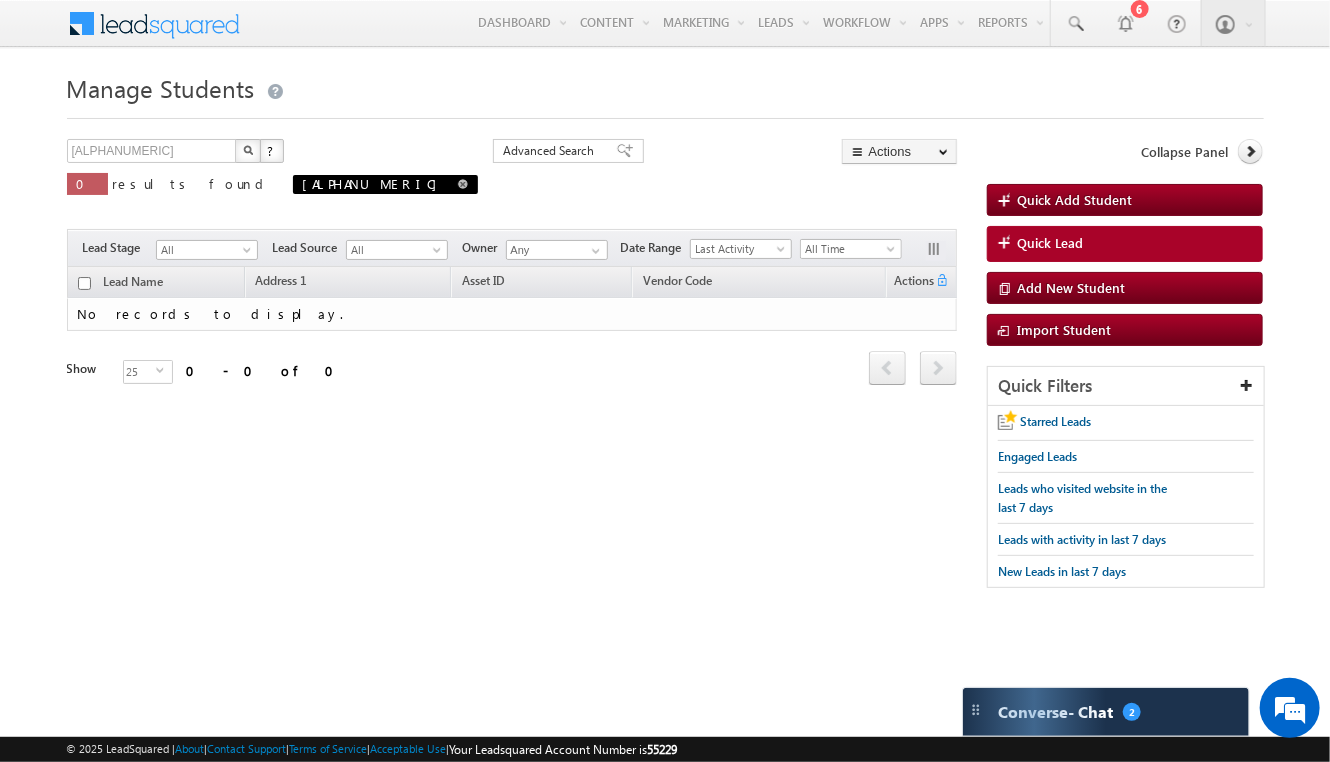 click at bounding box center [463, 184] 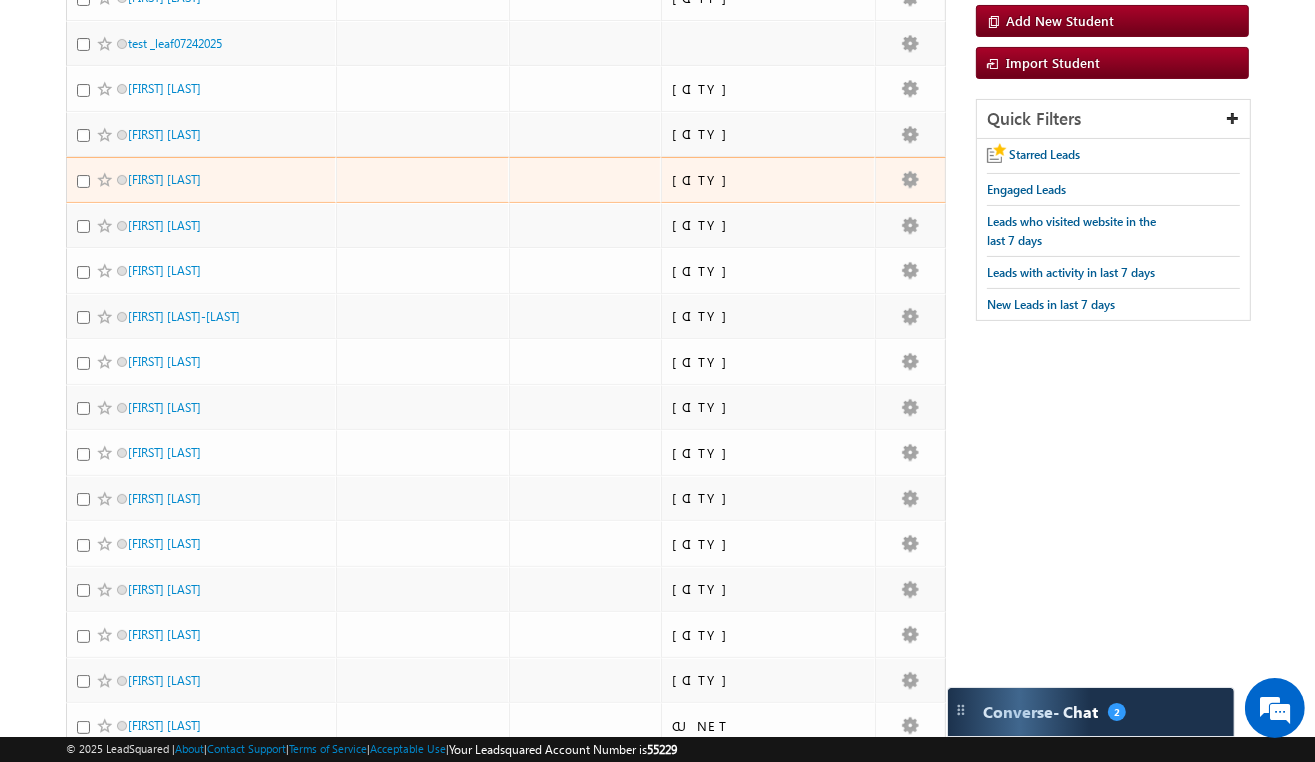 scroll, scrollTop: 0, scrollLeft: 0, axis: both 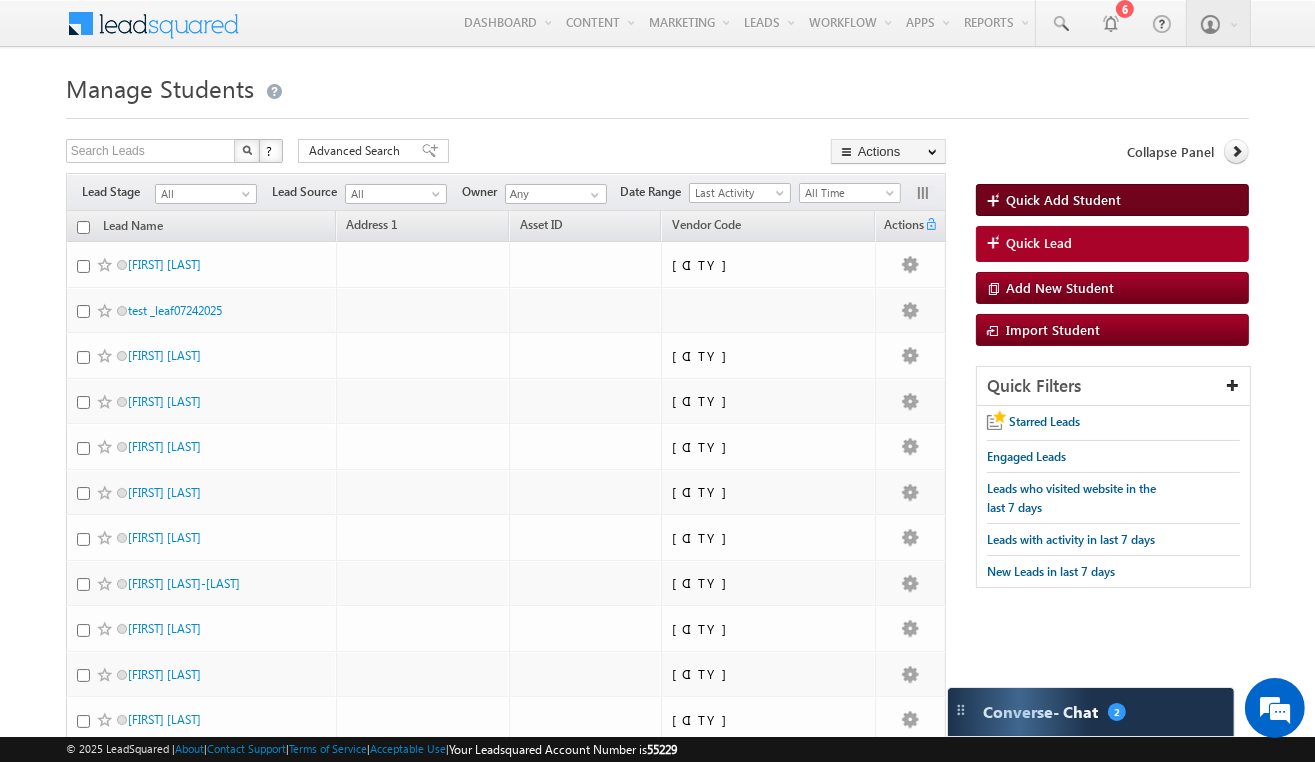 click on "Quick Add Student" at bounding box center (1063, 199) 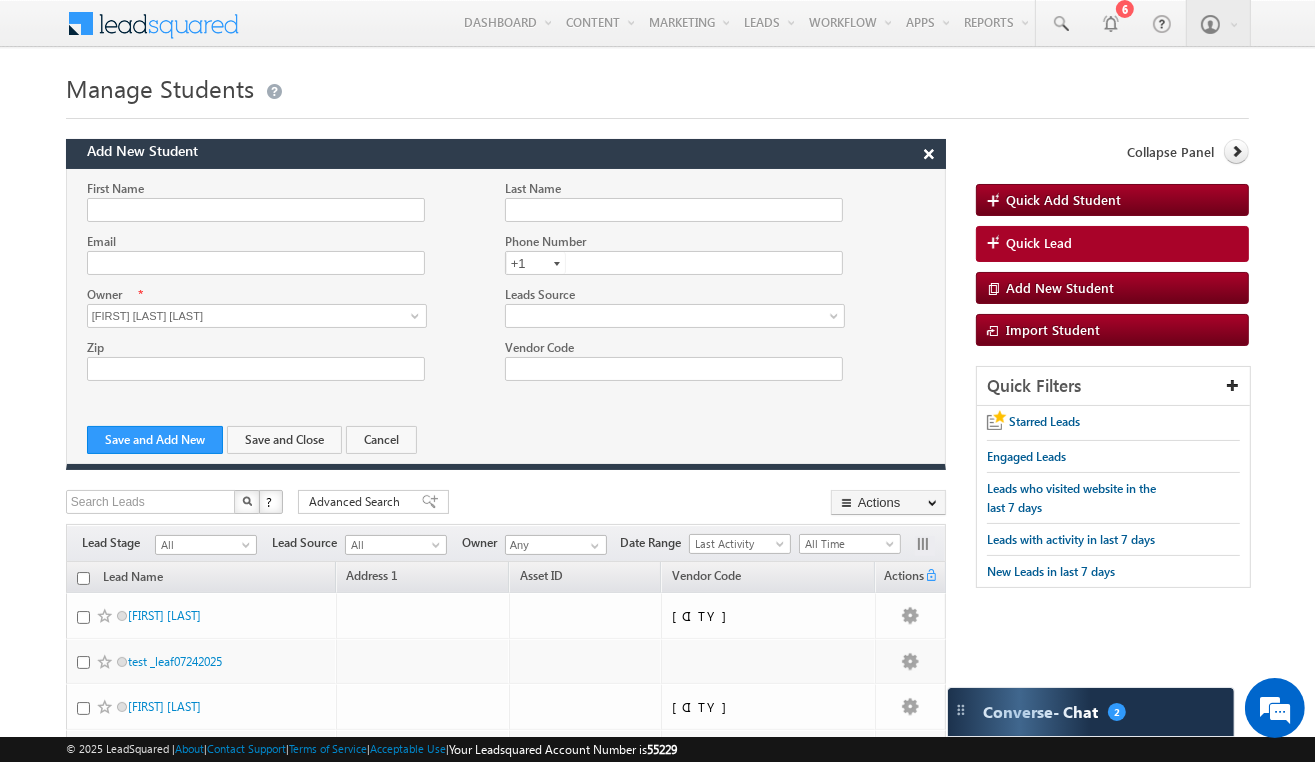click on "First Name" at bounding box center (256, 188) 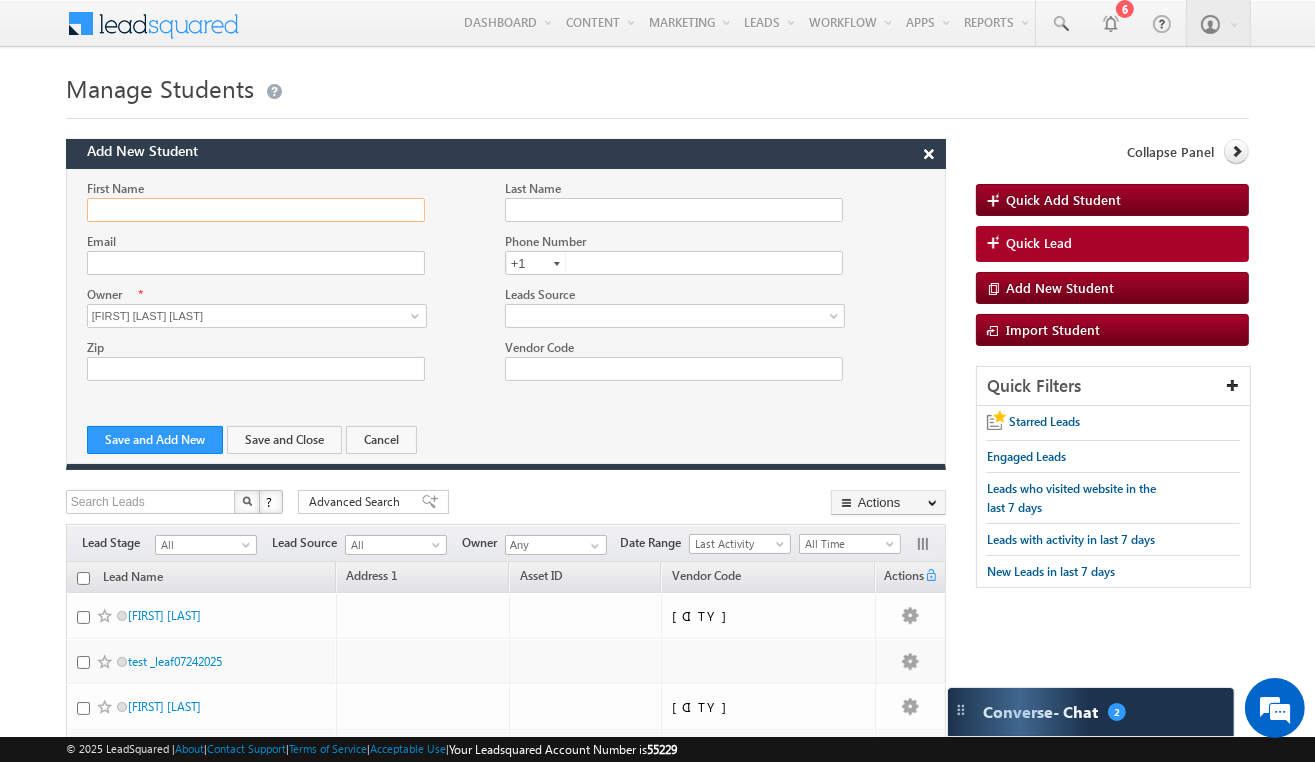 click on "First Name" at bounding box center (256, 210) 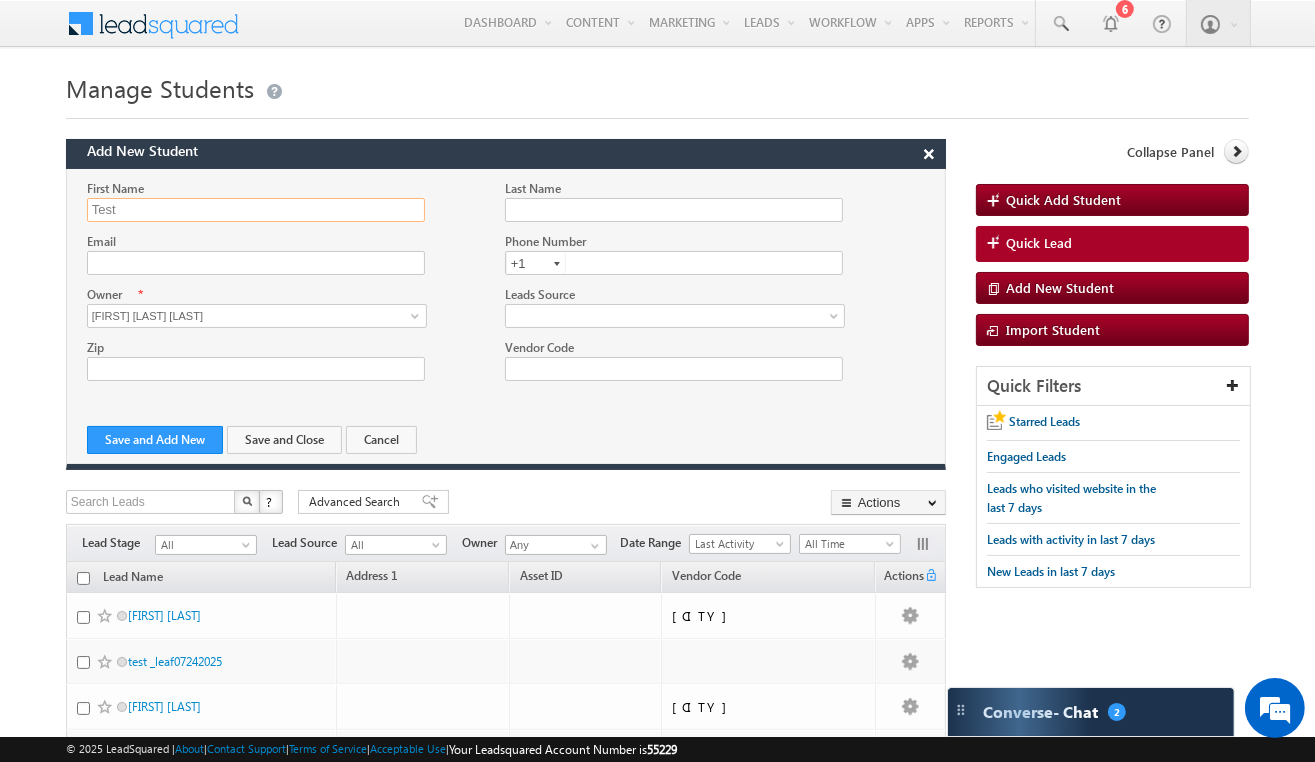 type on "Test" 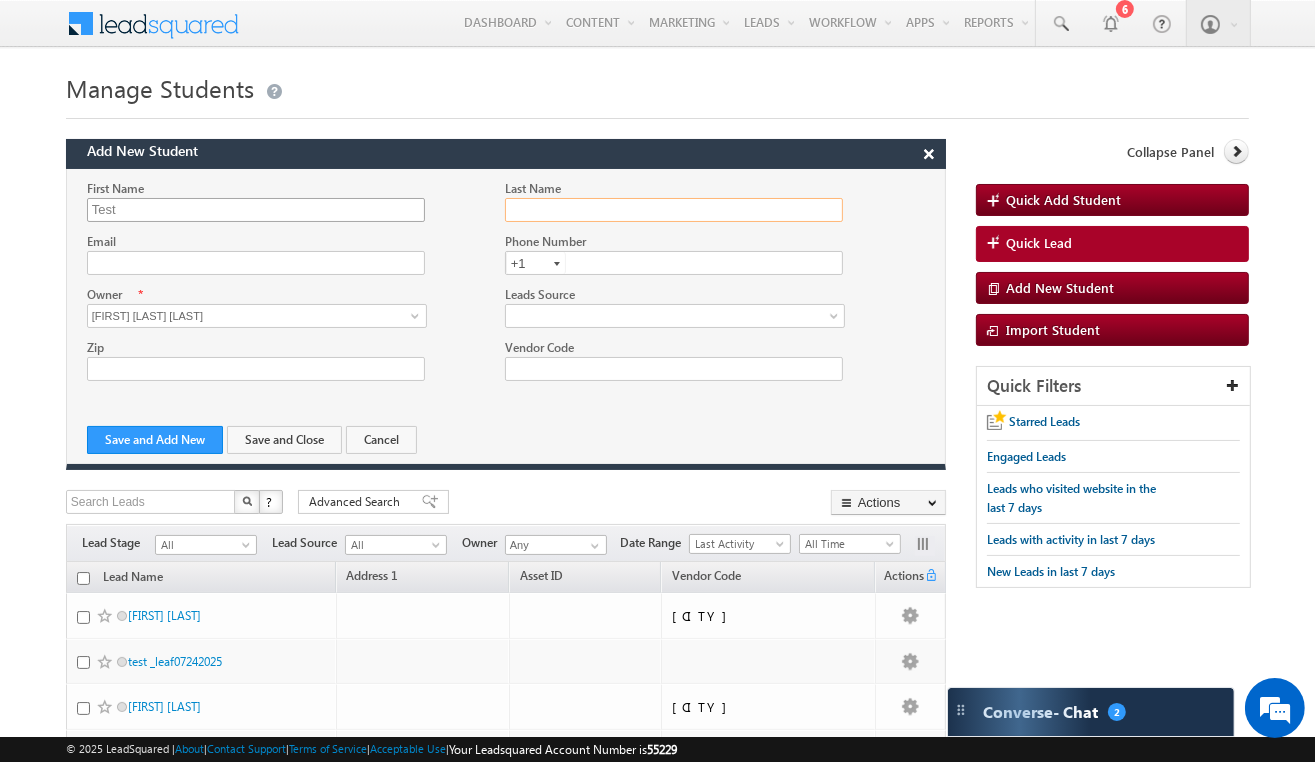 type on "a" 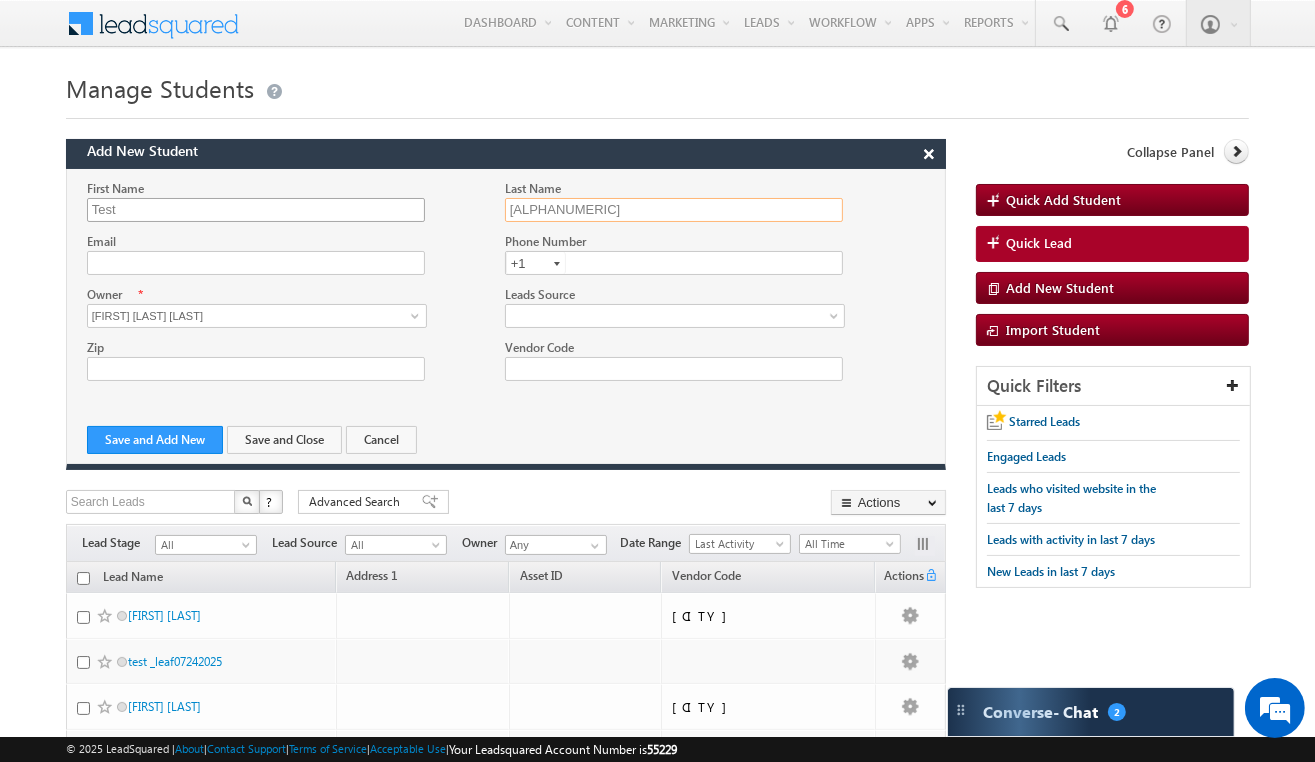 type on "[ALPHANUMERIC]" 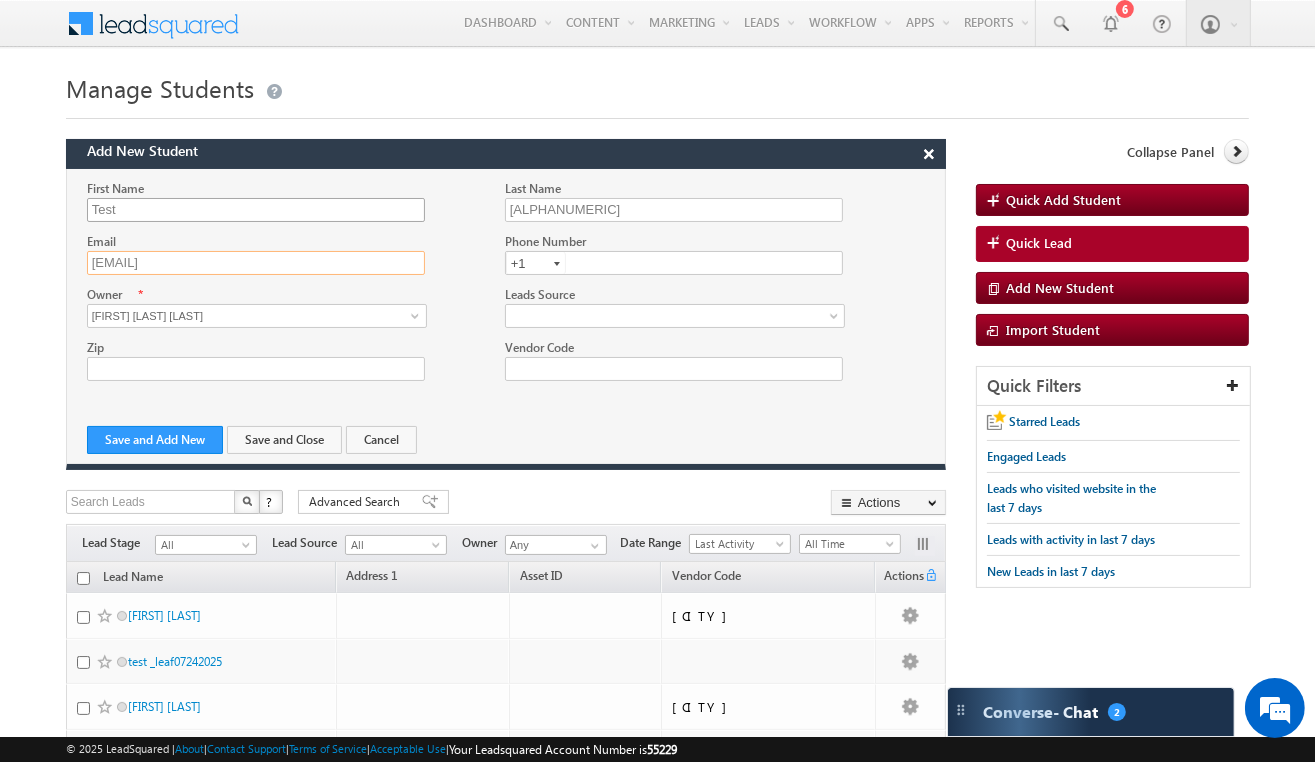 type on "[EMAIL]" 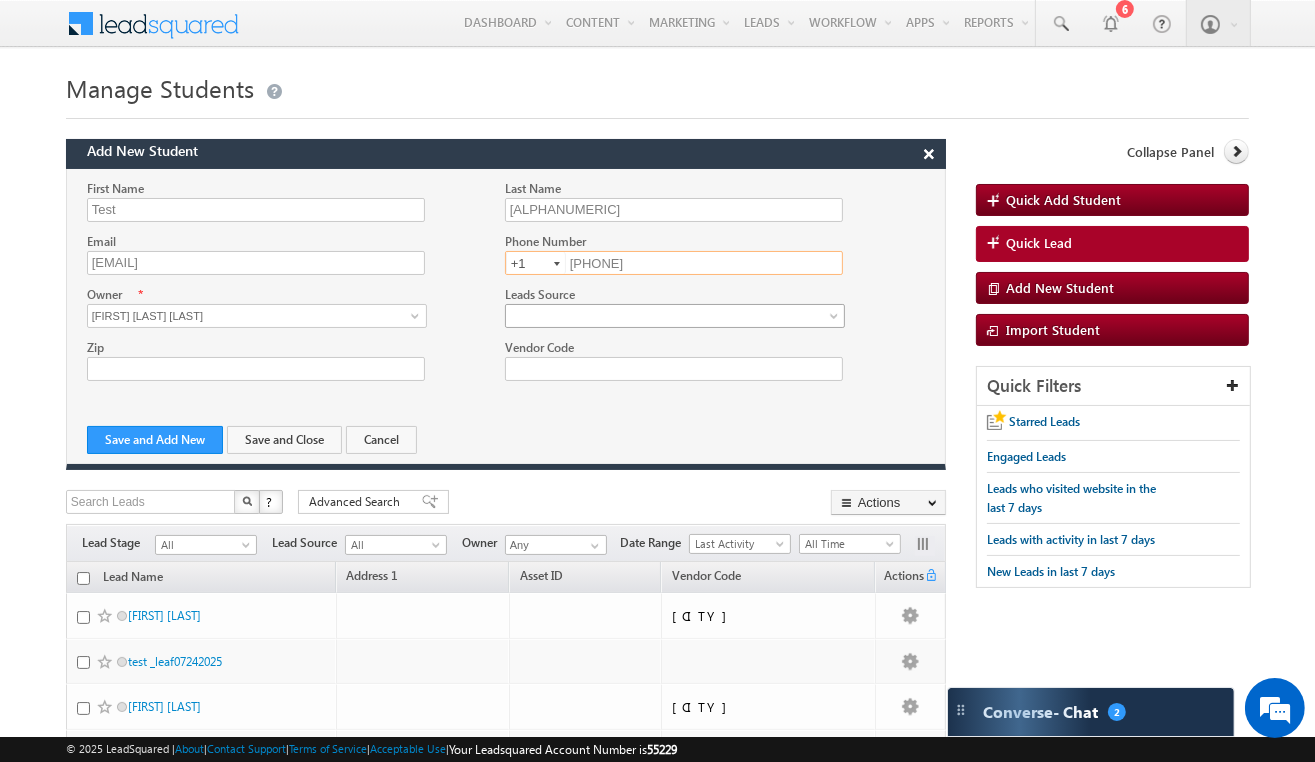 type on "[PHONE]" 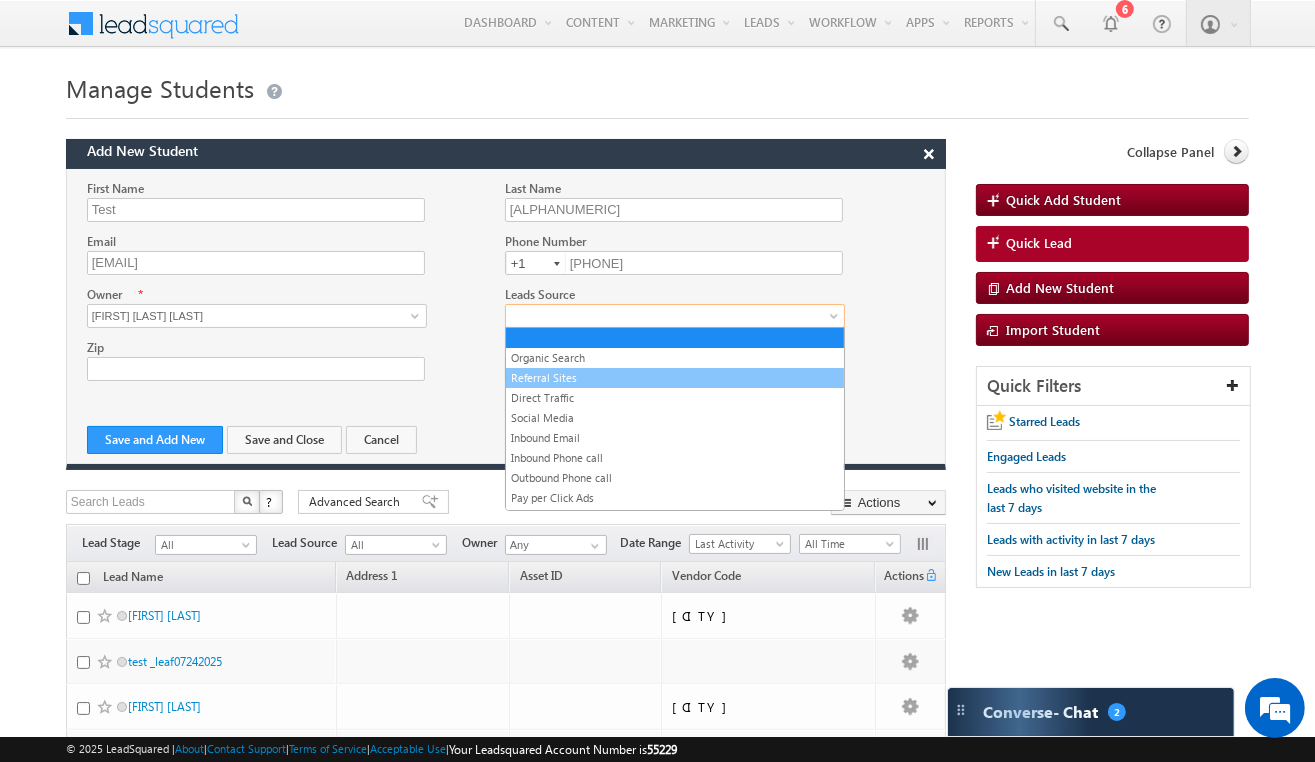 click on "Referral Sites" at bounding box center (675, 378) 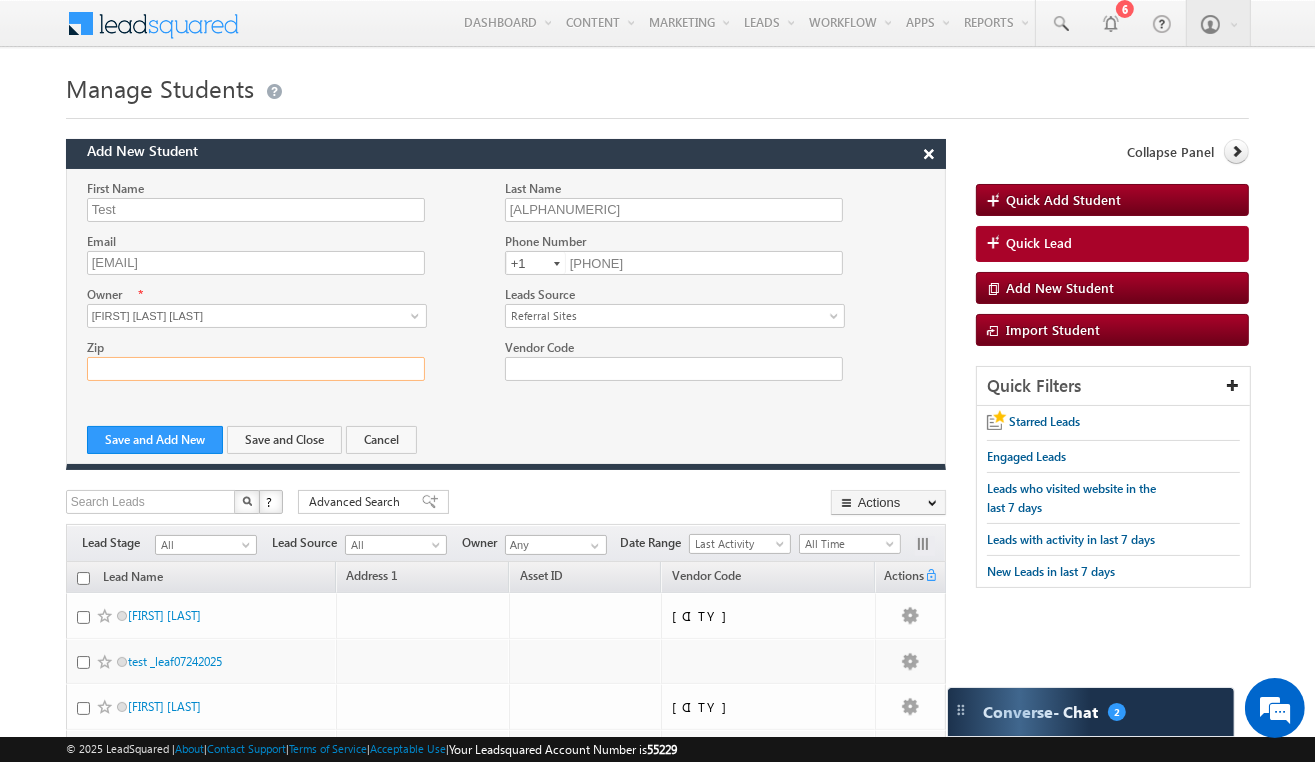 click on "Zip" at bounding box center [256, 369] 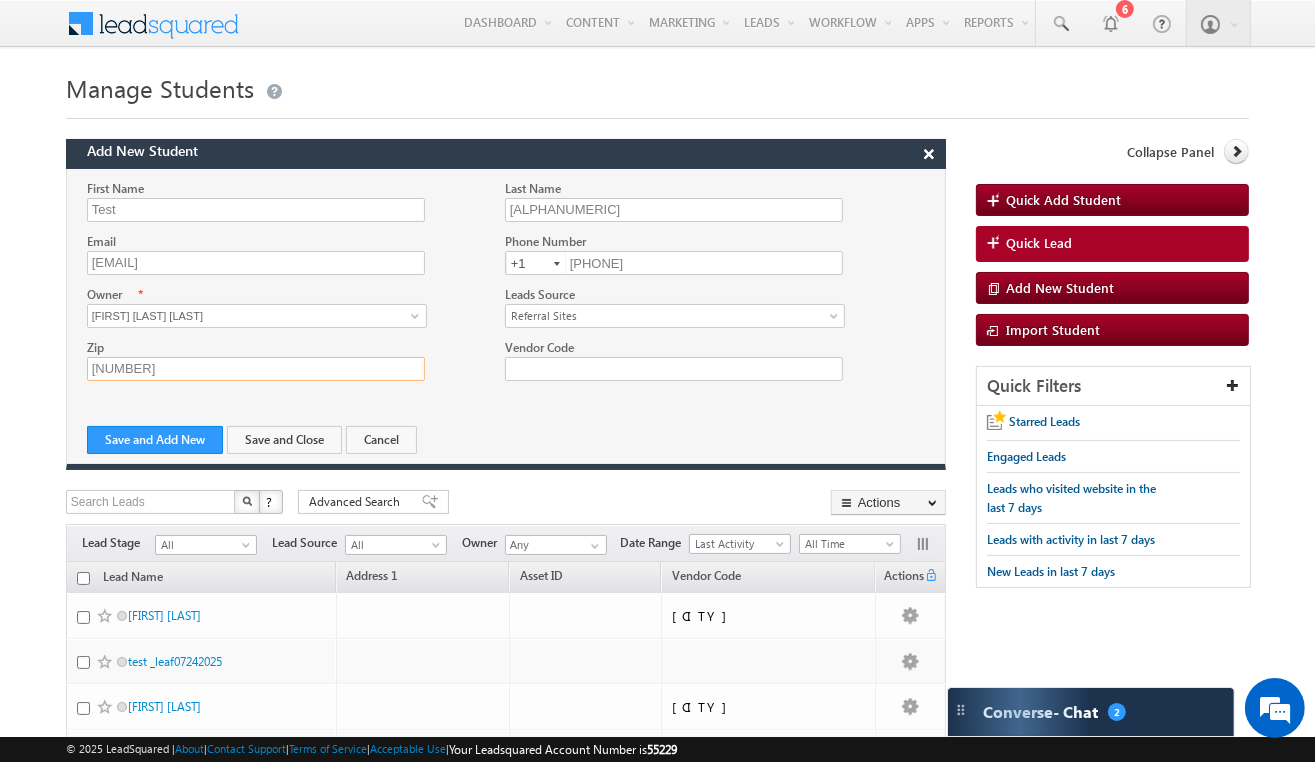 type on "[NUMBER]" 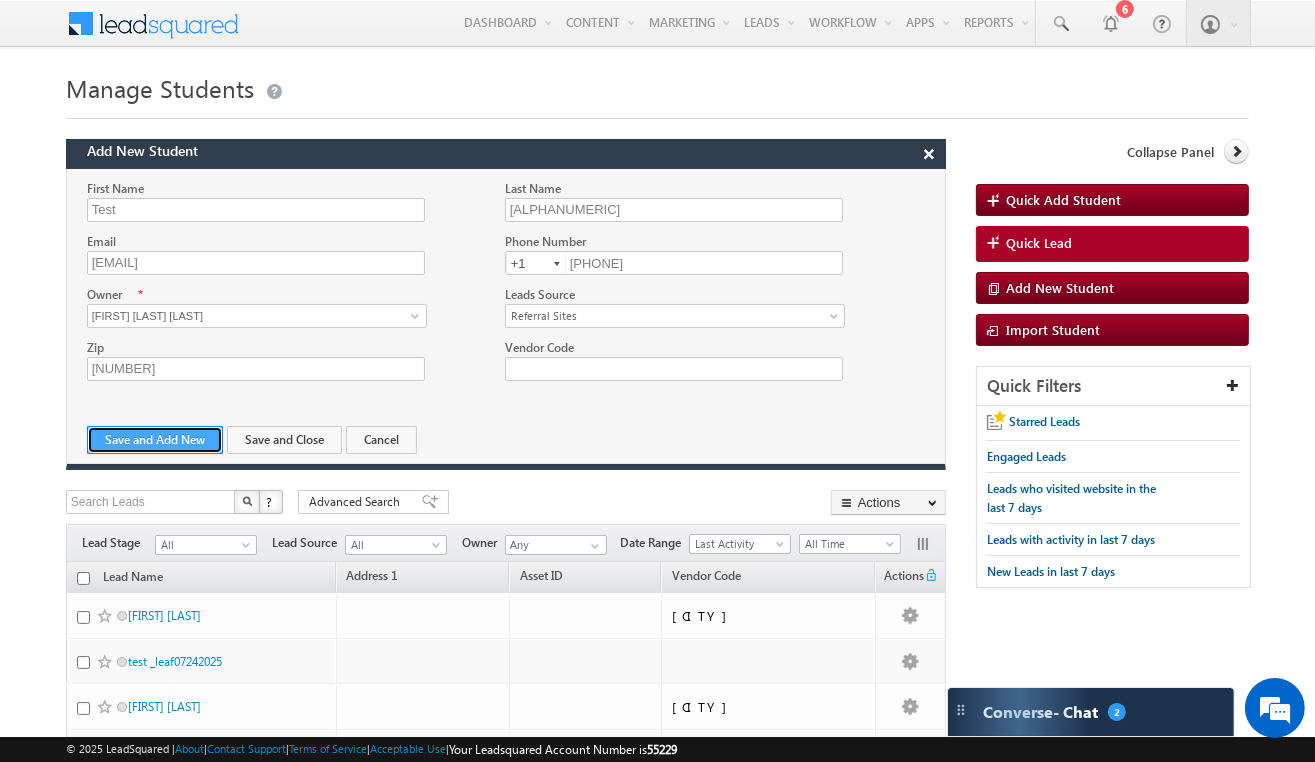 click on "Save and Add New" at bounding box center (155, 440) 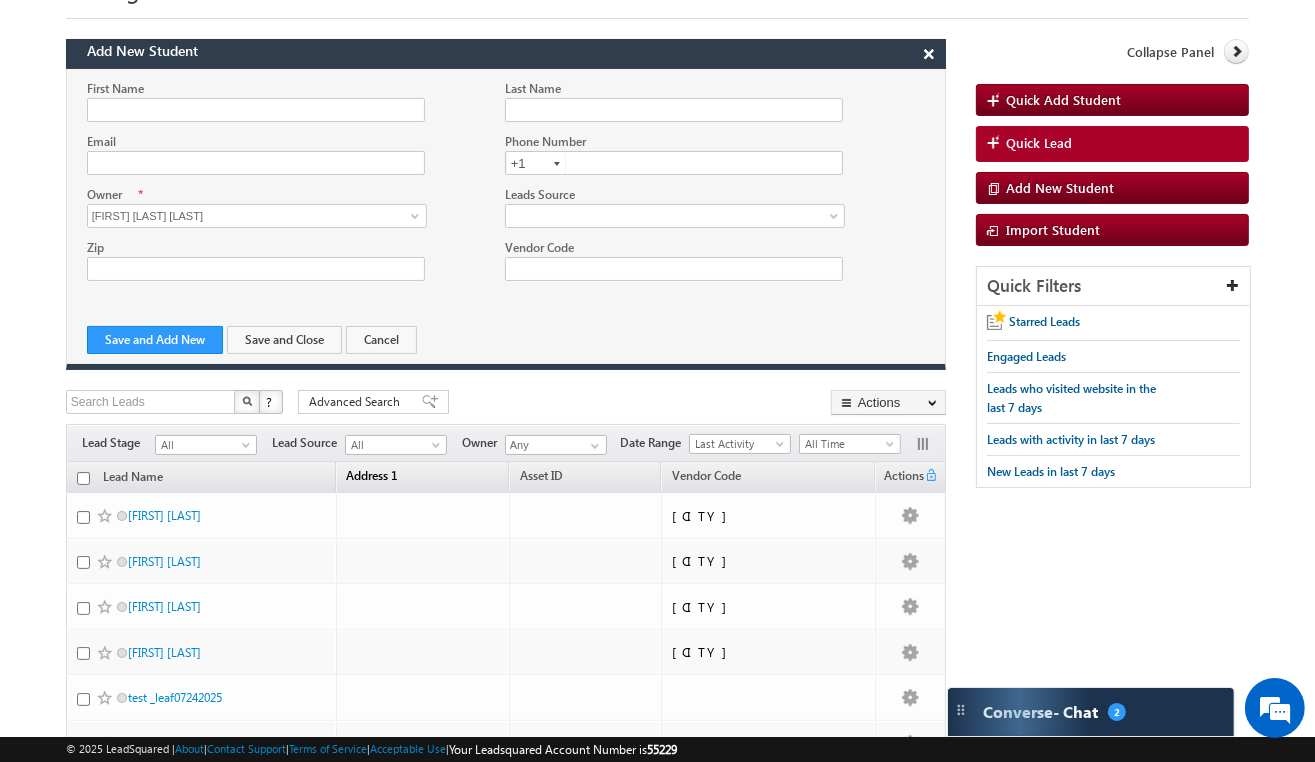 scroll, scrollTop: 0, scrollLeft: 0, axis: both 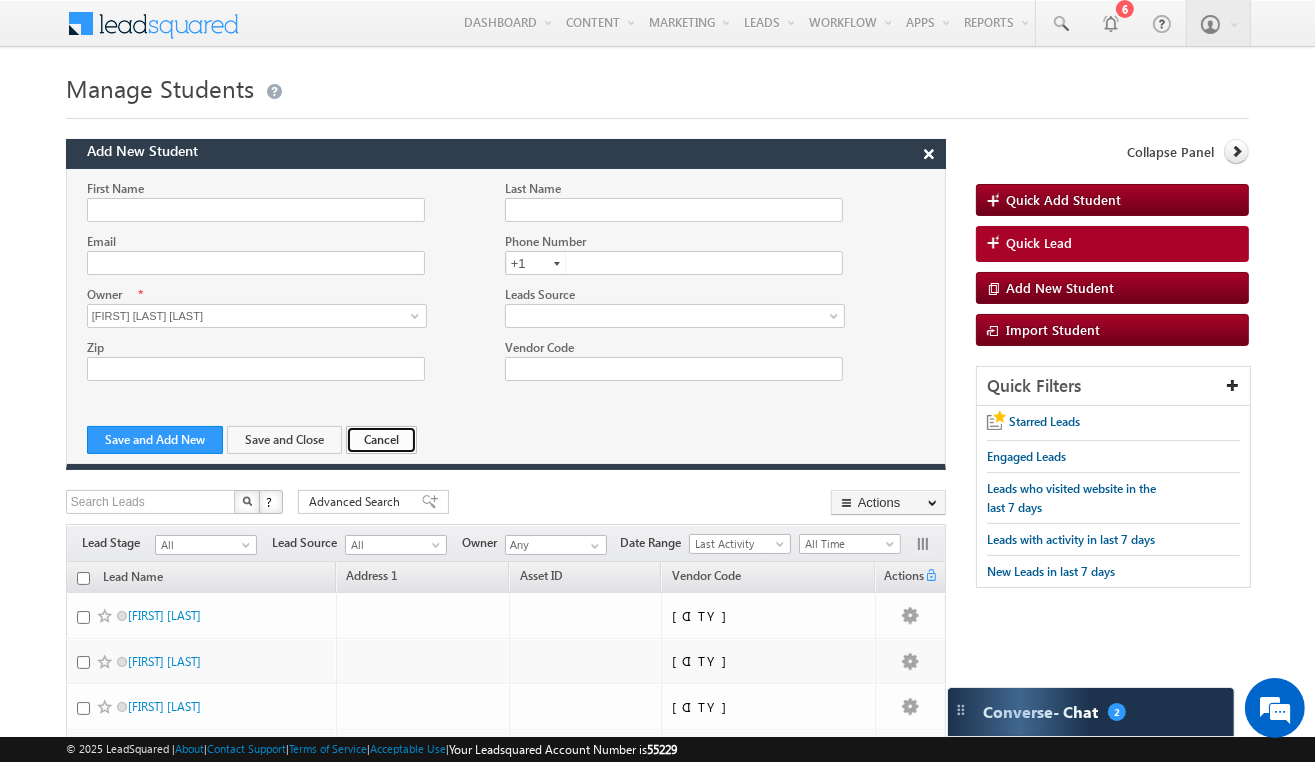 click on "Cancel" at bounding box center [381, 440] 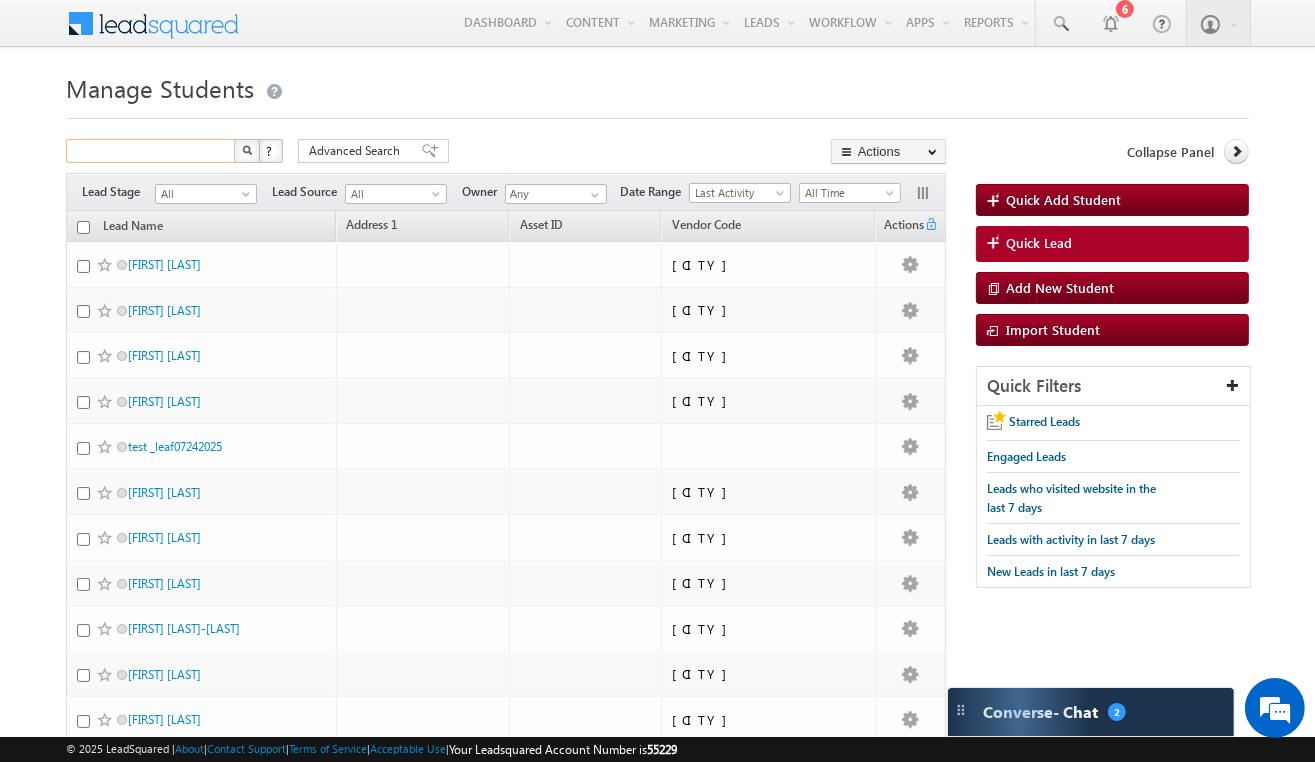 click at bounding box center [151, 151] 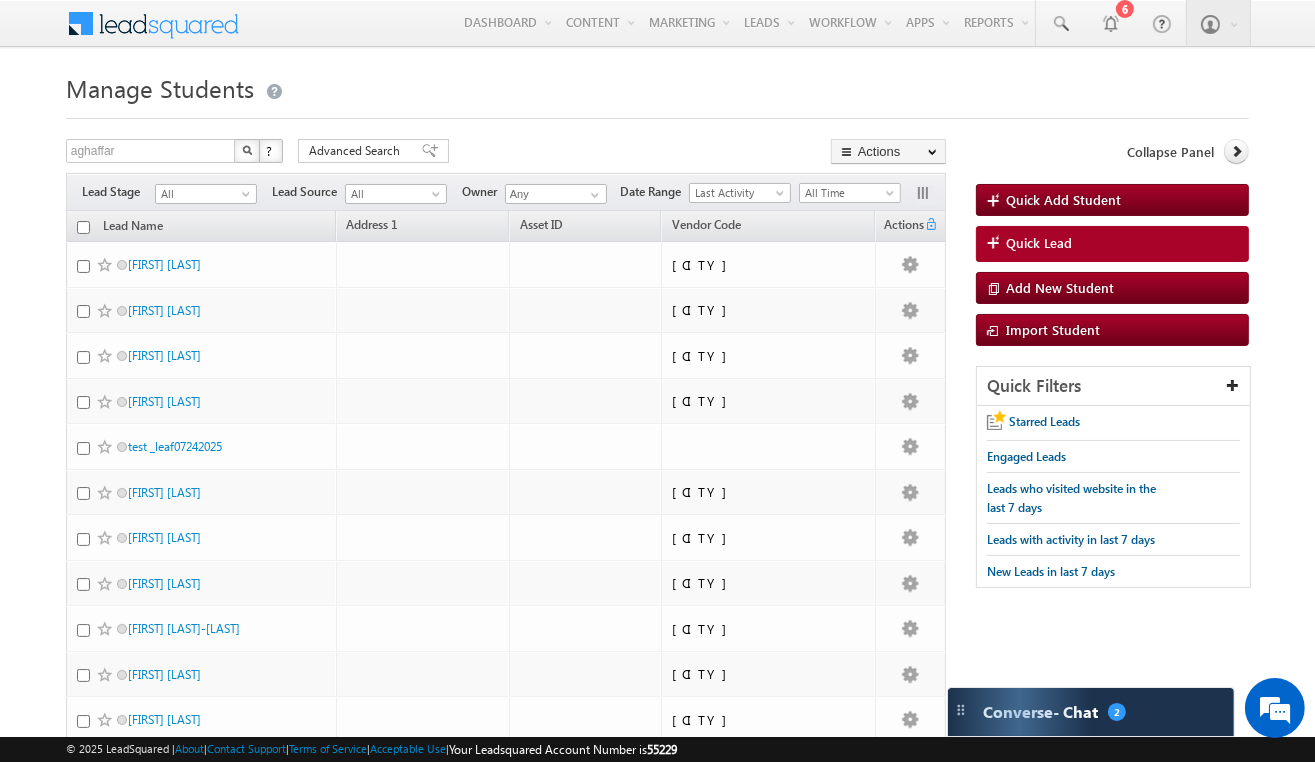 click at bounding box center (247, 151) 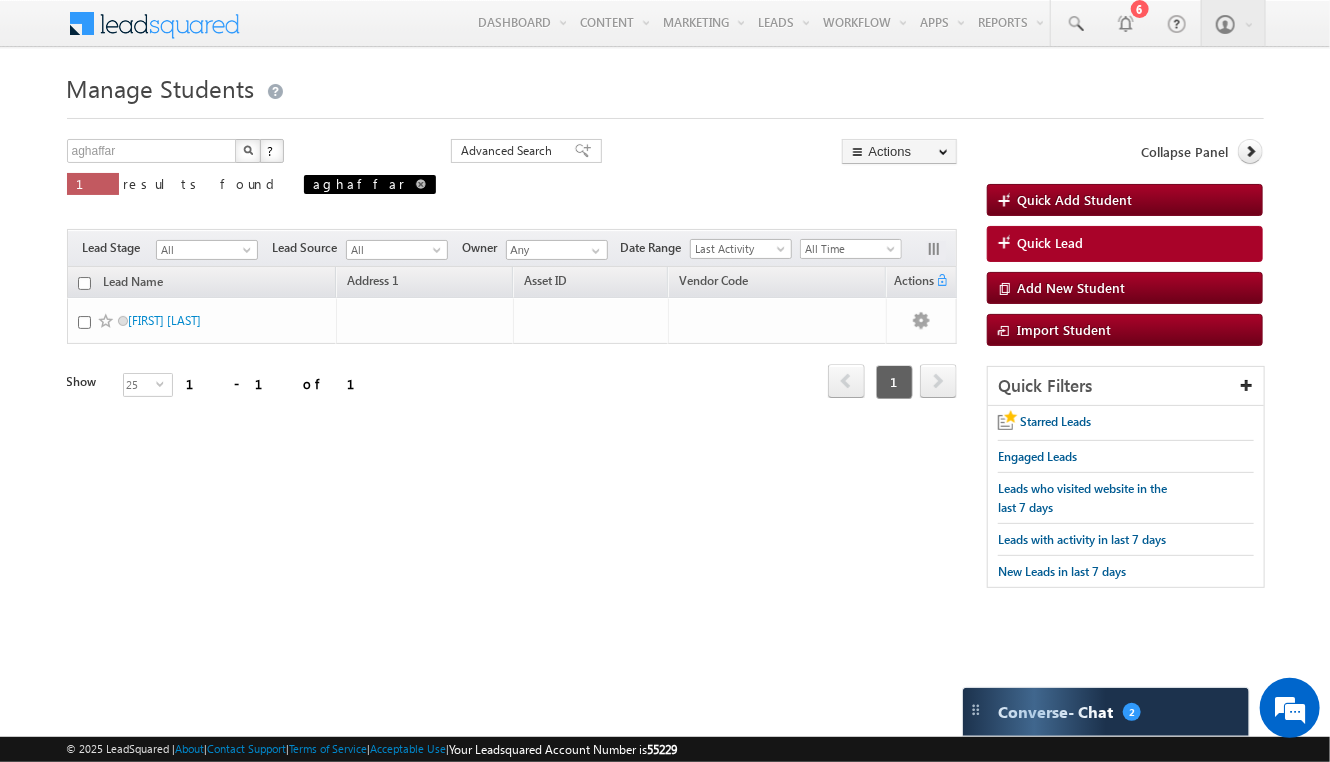 click at bounding box center (421, 183) 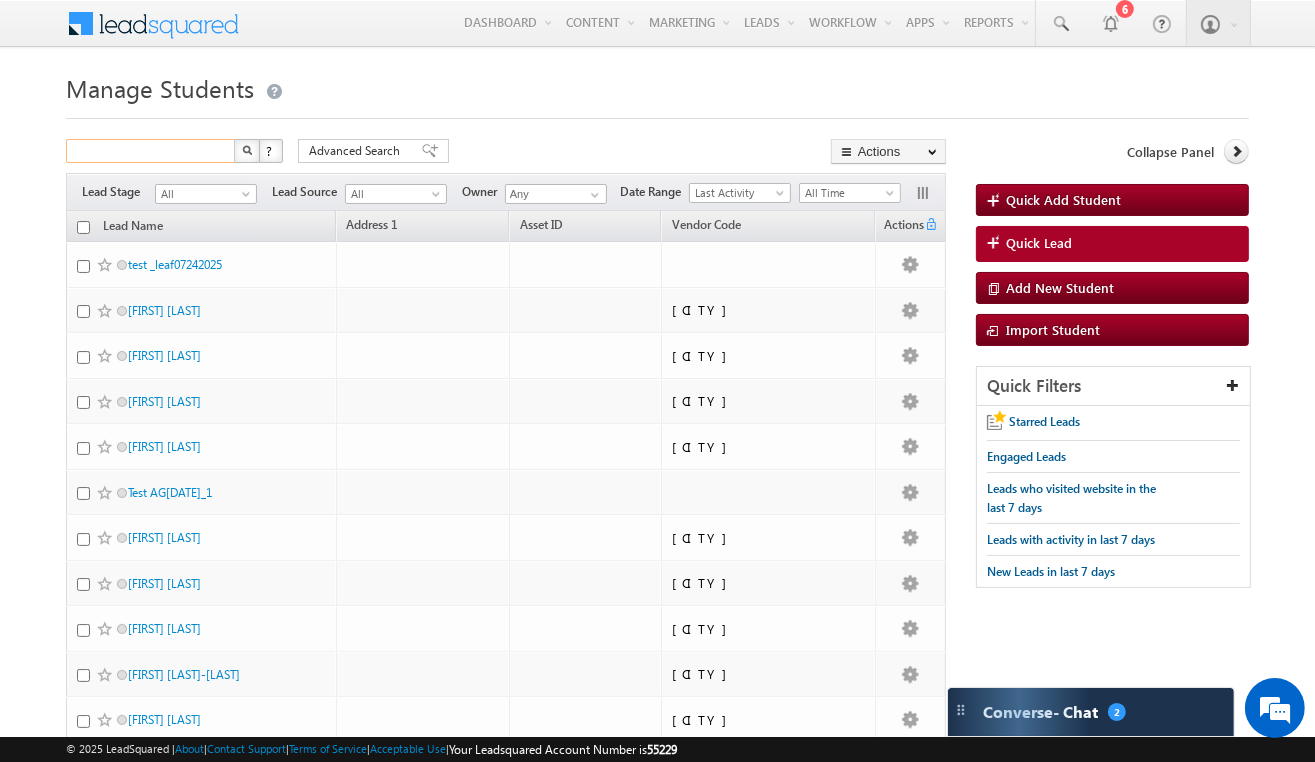 click at bounding box center [151, 151] 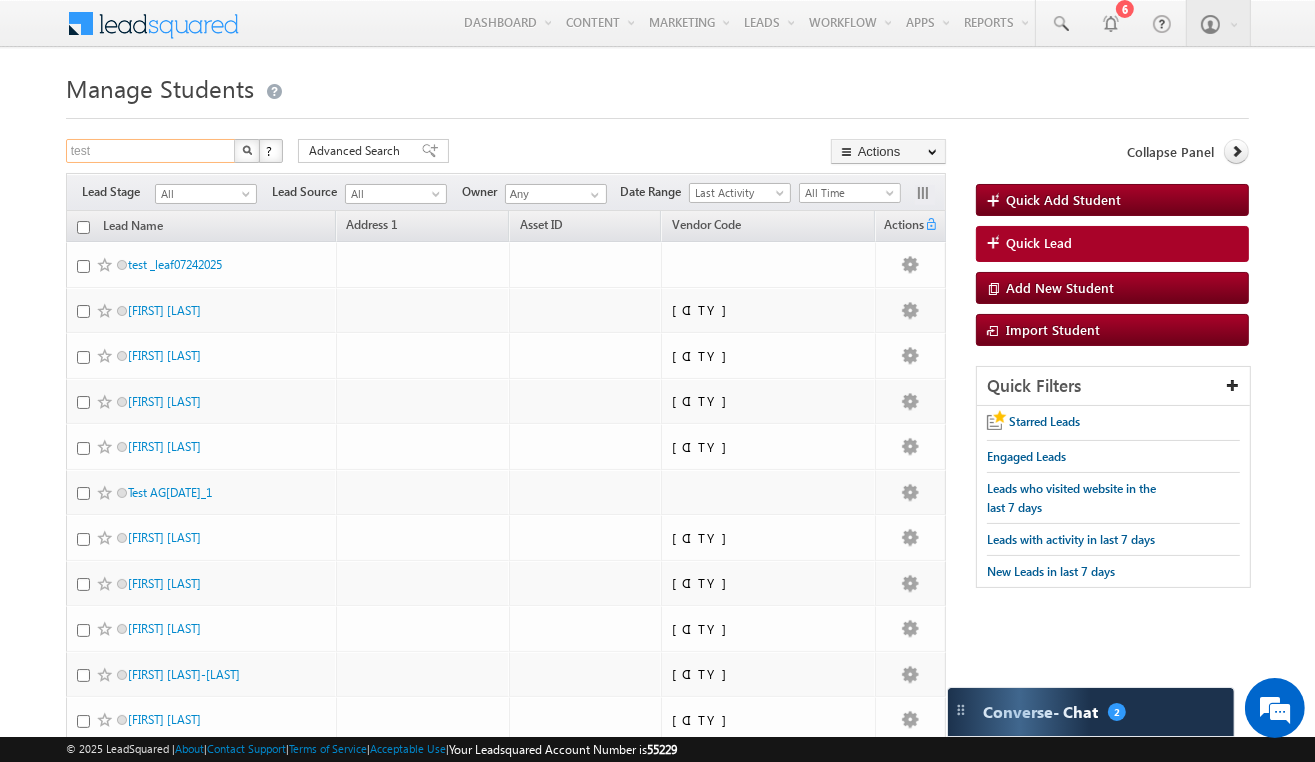 type on "test" 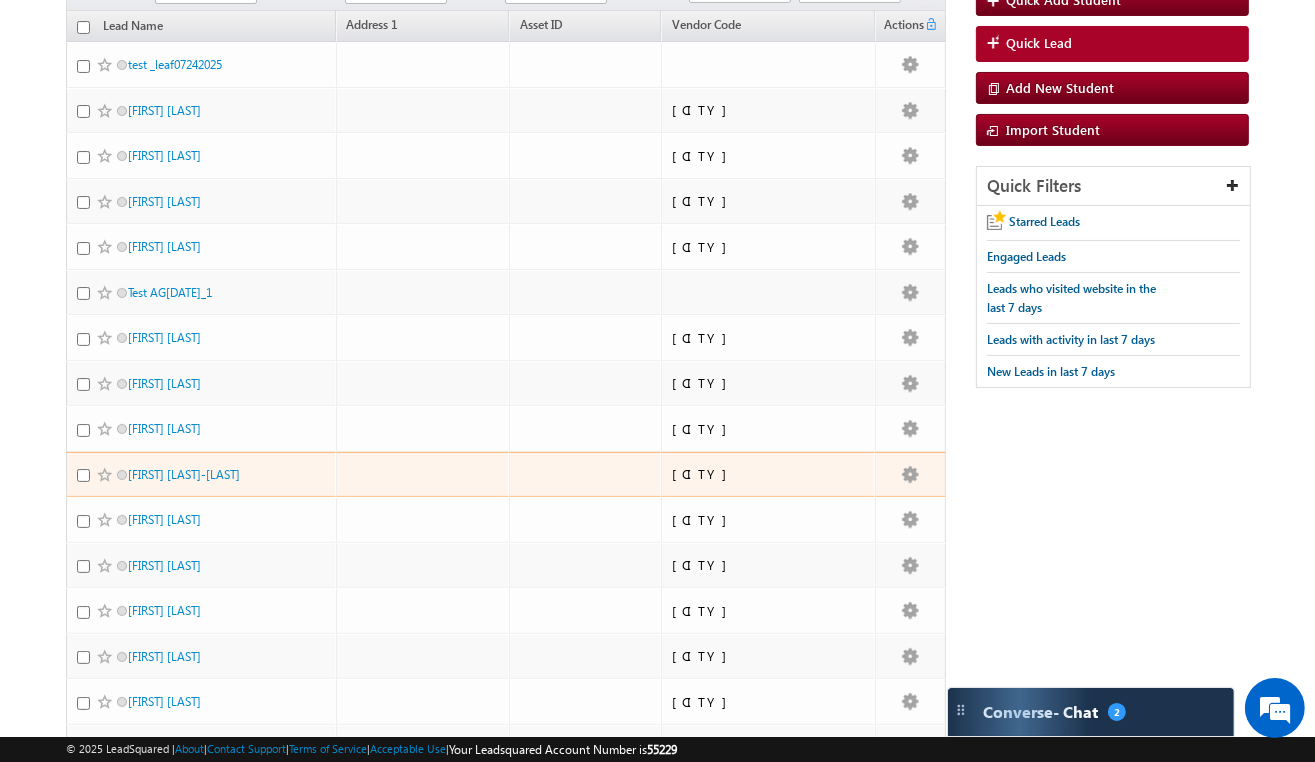 scroll, scrollTop: 0, scrollLeft: 0, axis: both 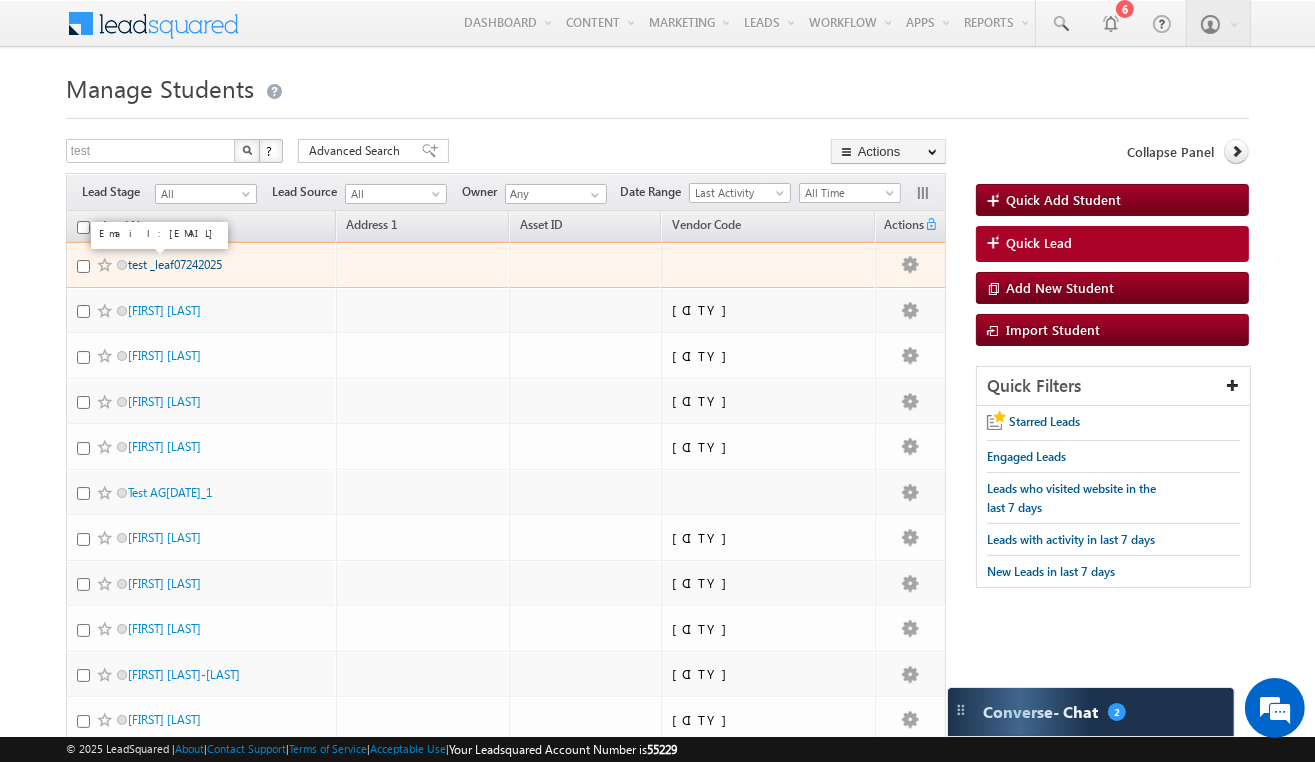 click on "test _leaf07242025" at bounding box center [175, 264] 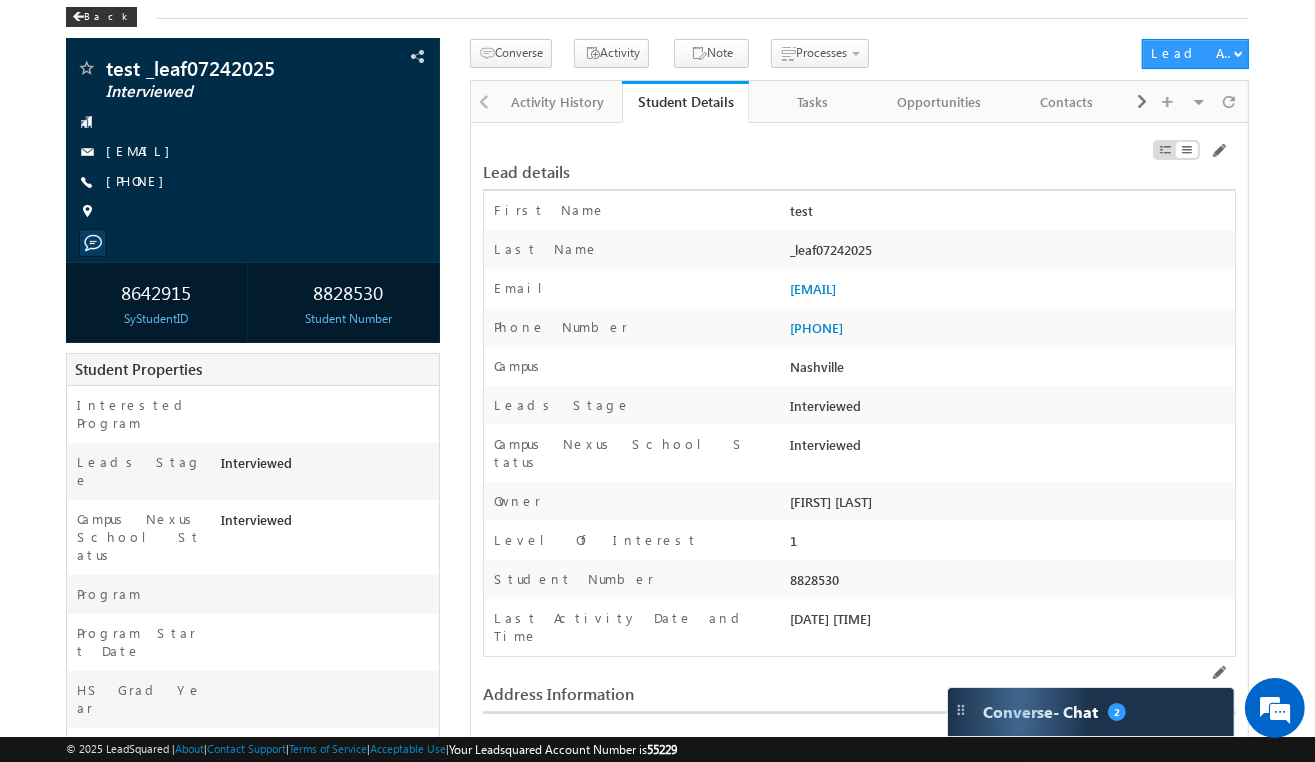 scroll, scrollTop: 0, scrollLeft: 0, axis: both 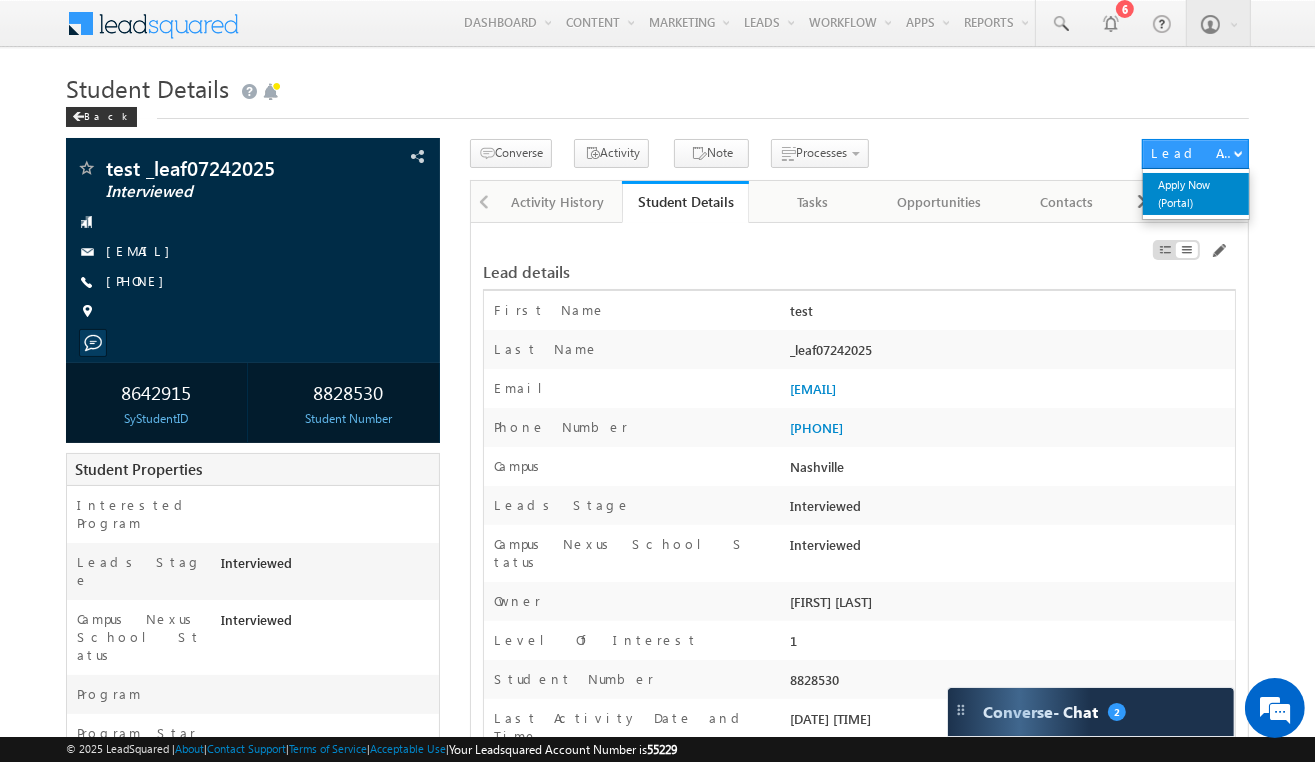 click on "Apply Now (Portal)" at bounding box center [1196, 194] 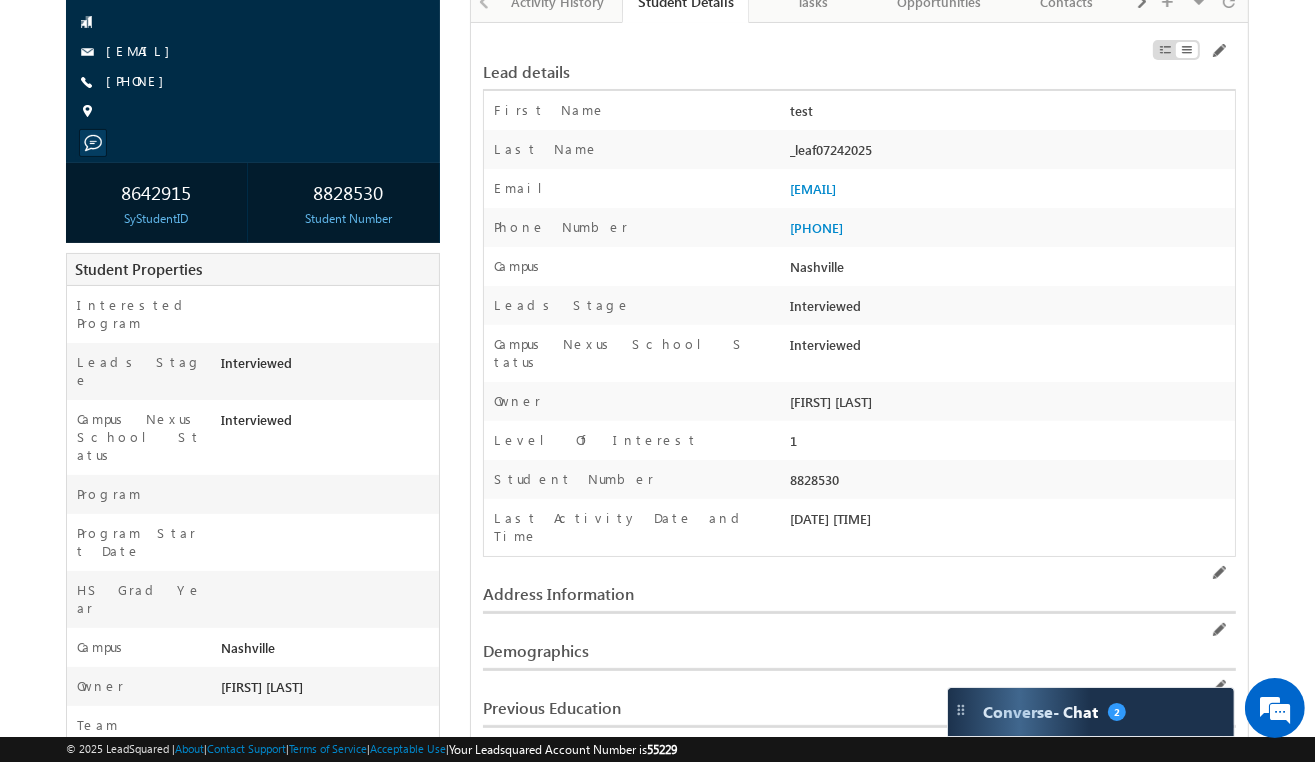 scroll, scrollTop: 0, scrollLeft: 0, axis: both 